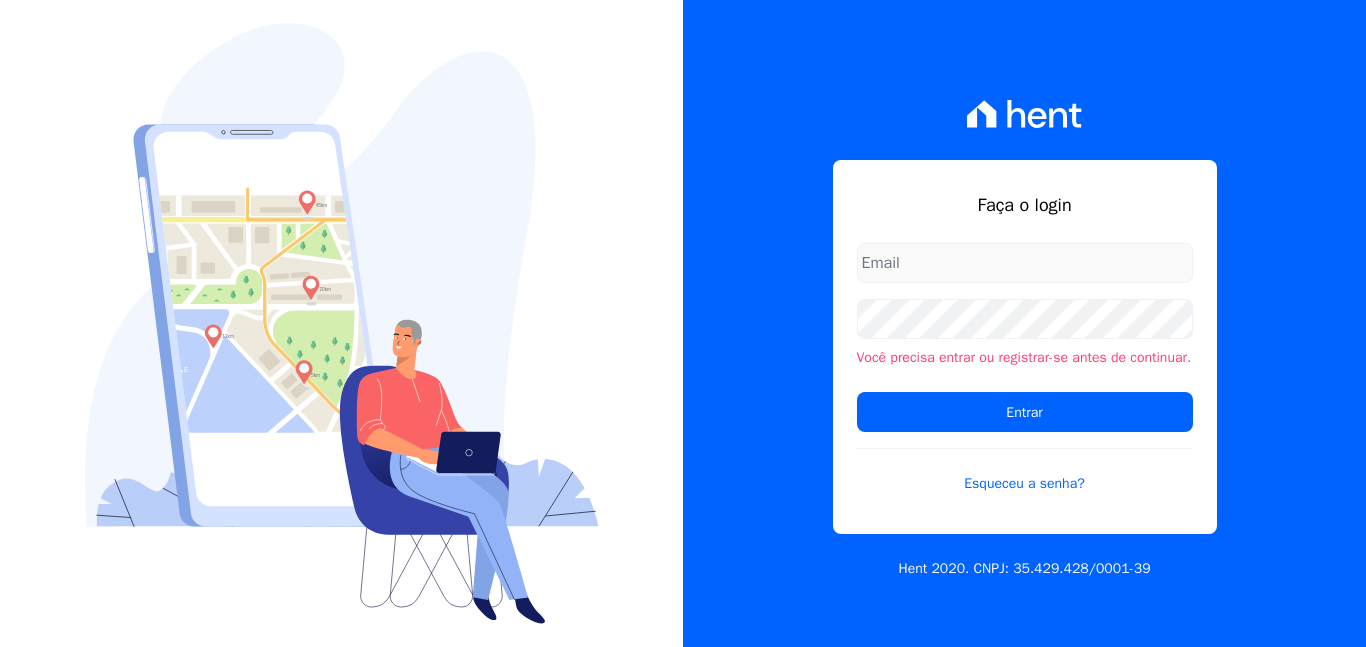 scroll, scrollTop: 0, scrollLeft: 0, axis: both 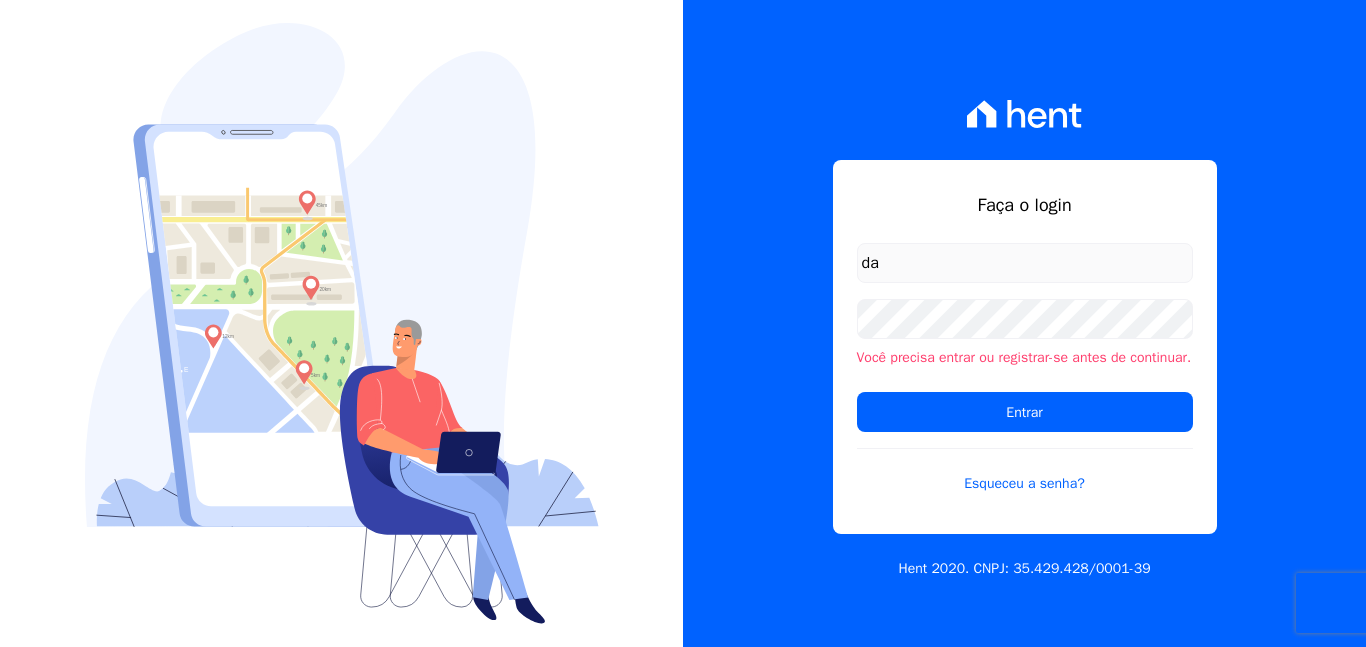 drag, startPoint x: 958, startPoint y: 267, endPoint x: 964, endPoint y: 278, distance: 12.529964 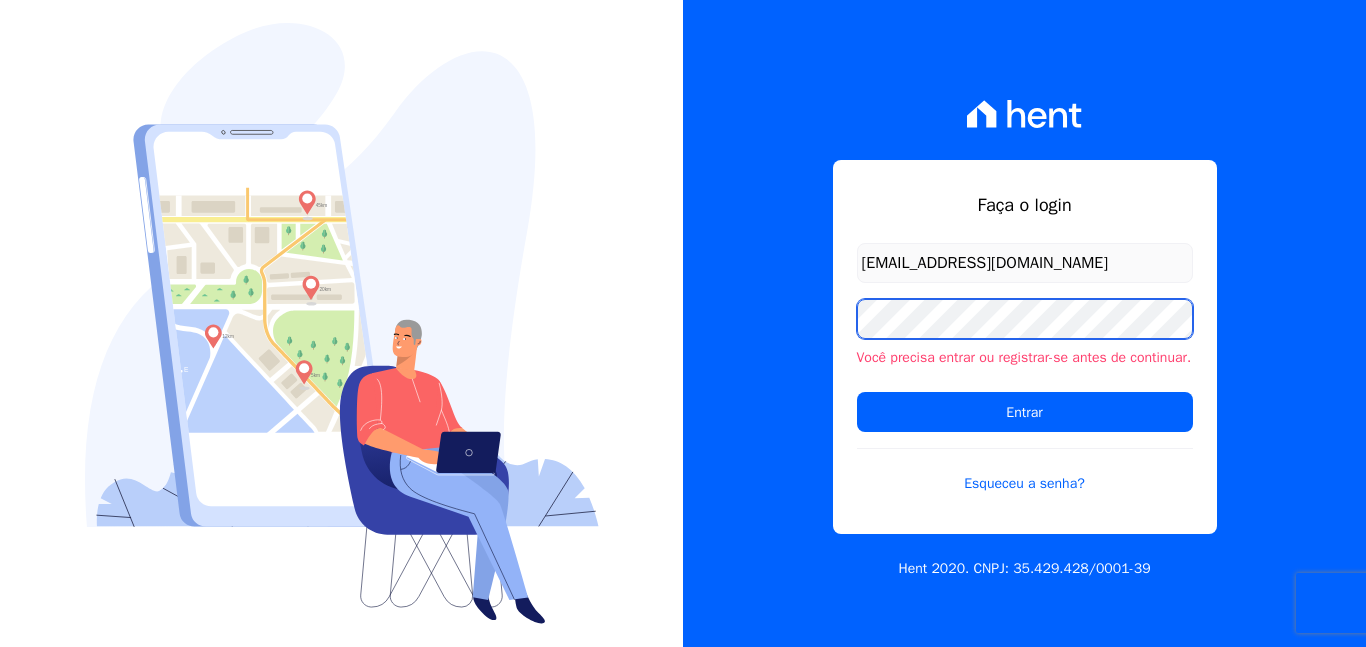 click on "Entrar" at bounding box center (1025, 412) 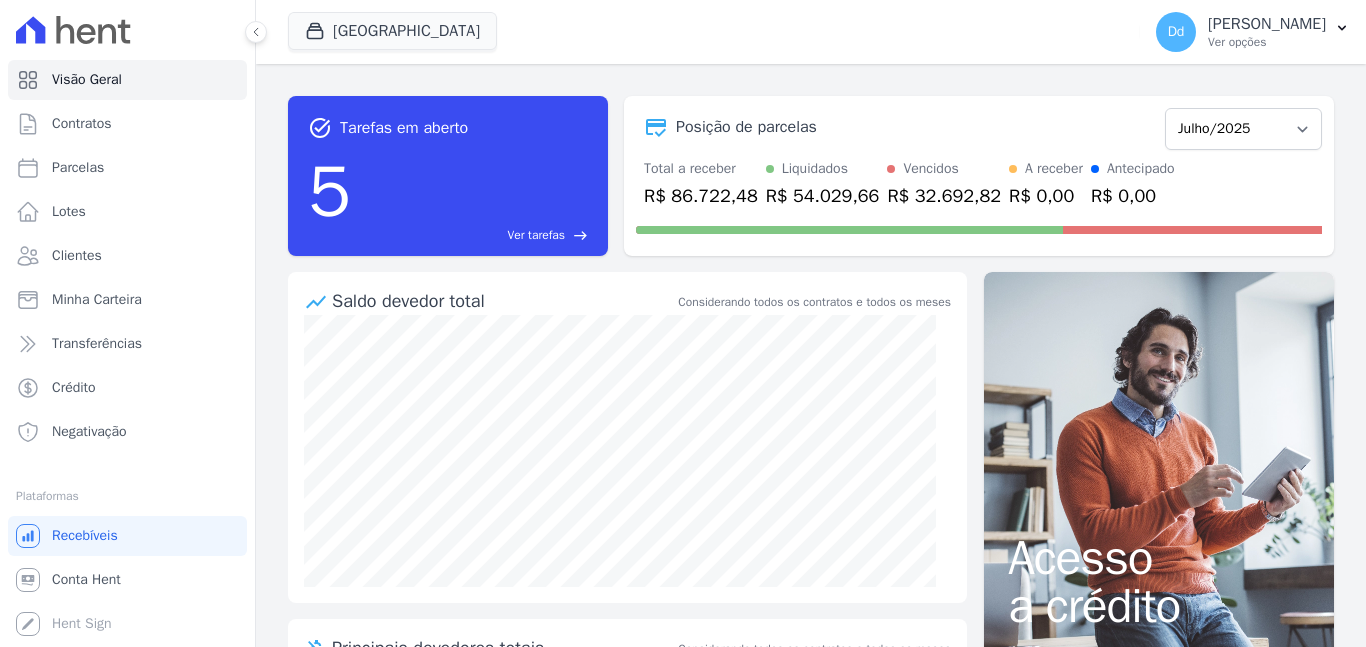 scroll, scrollTop: 0, scrollLeft: 0, axis: both 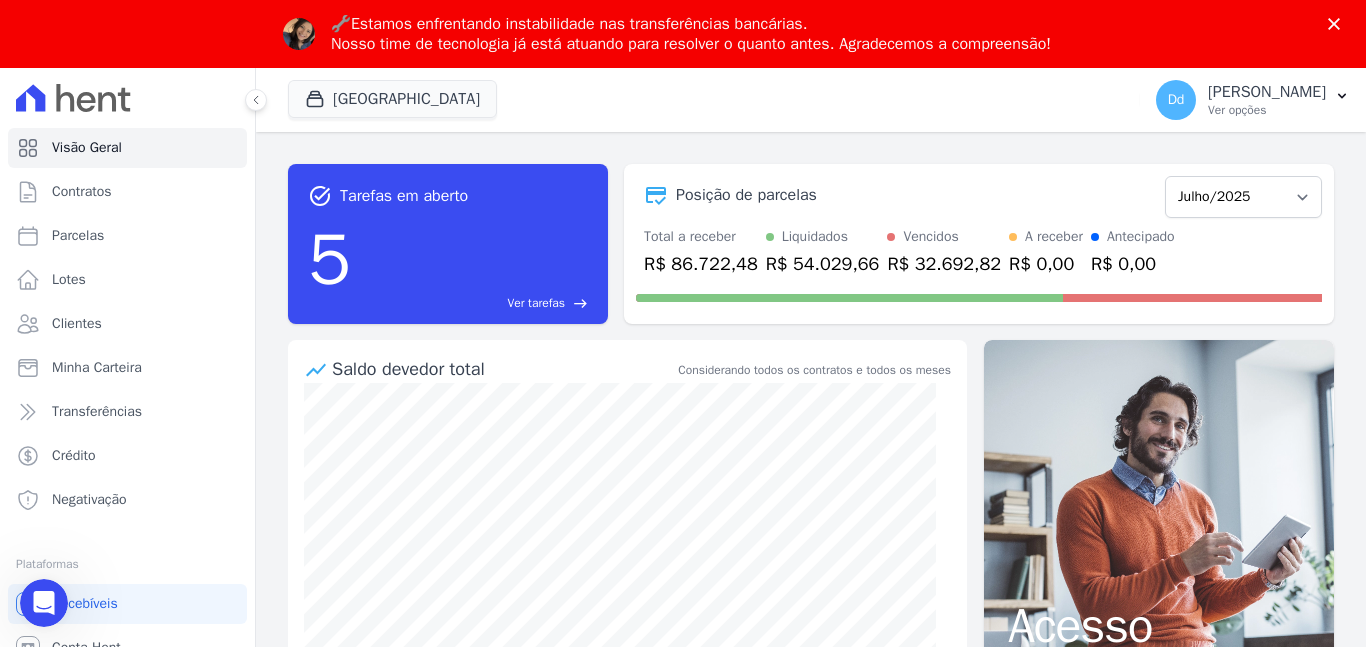 click 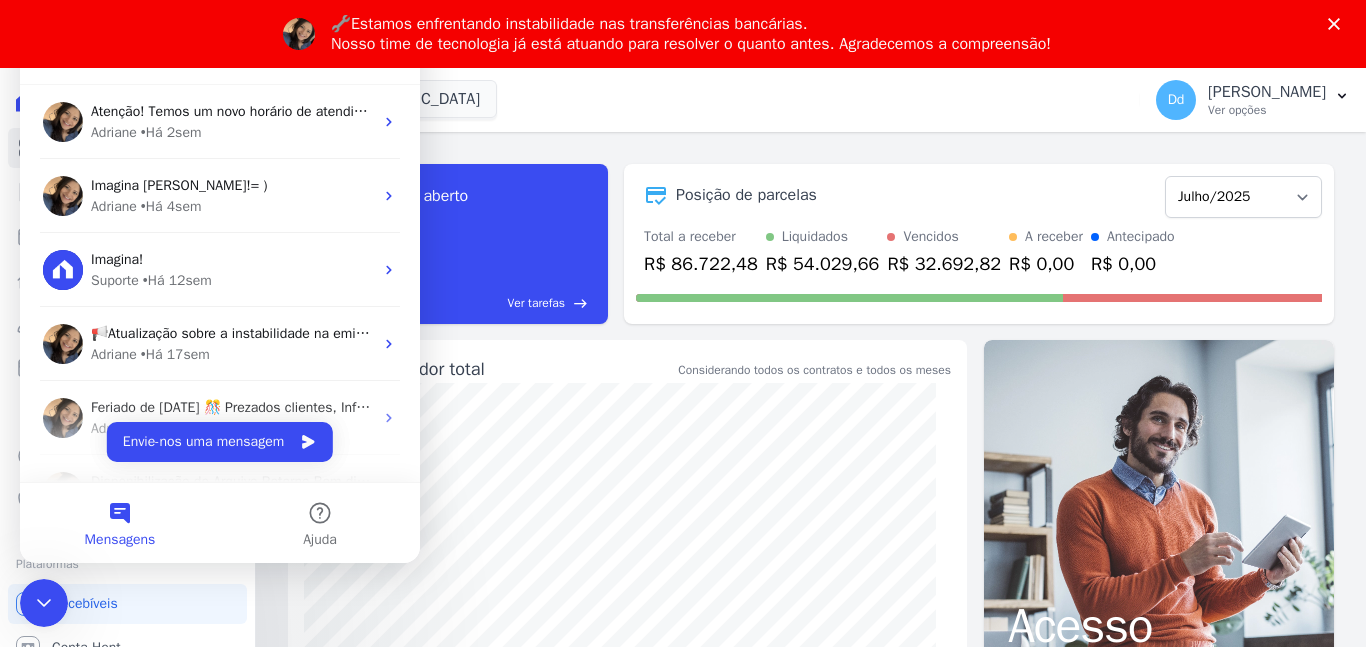 scroll, scrollTop: 0, scrollLeft: 0, axis: both 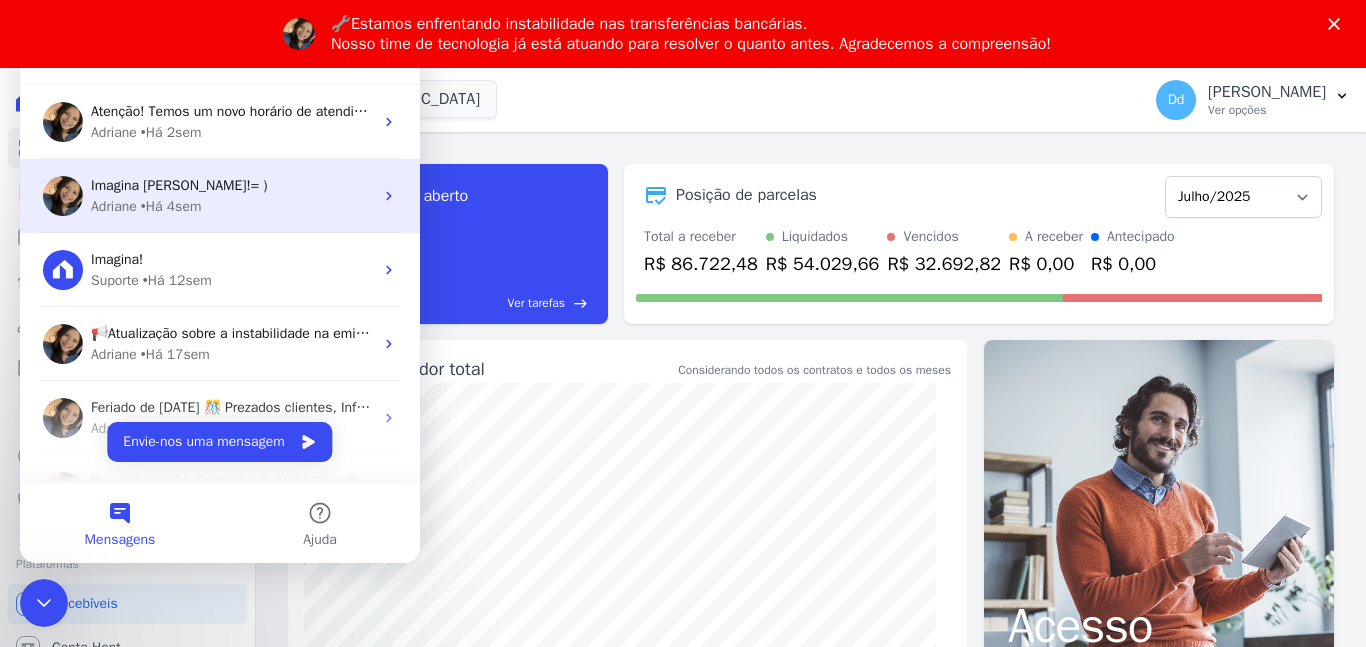 click on "Imagina [PERSON_NAME]!= )" at bounding box center (232, 185) 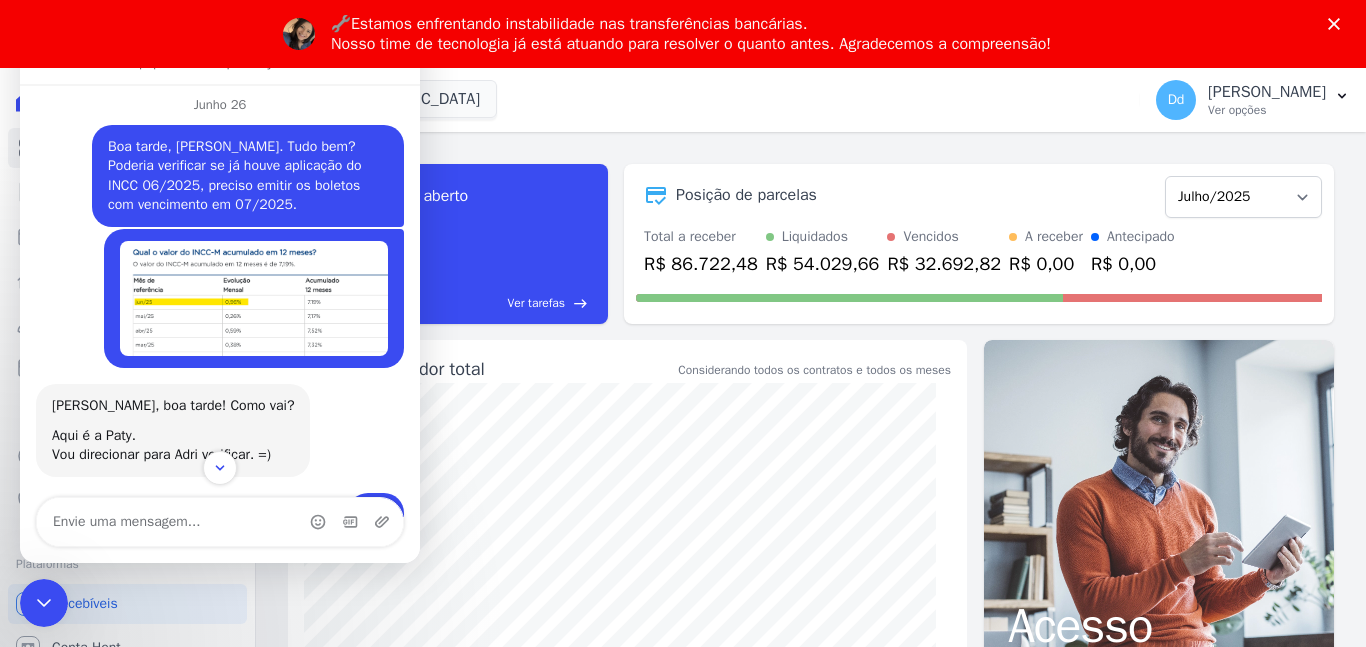 scroll, scrollTop: 5006, scrollLeft: 0, axis: vertical 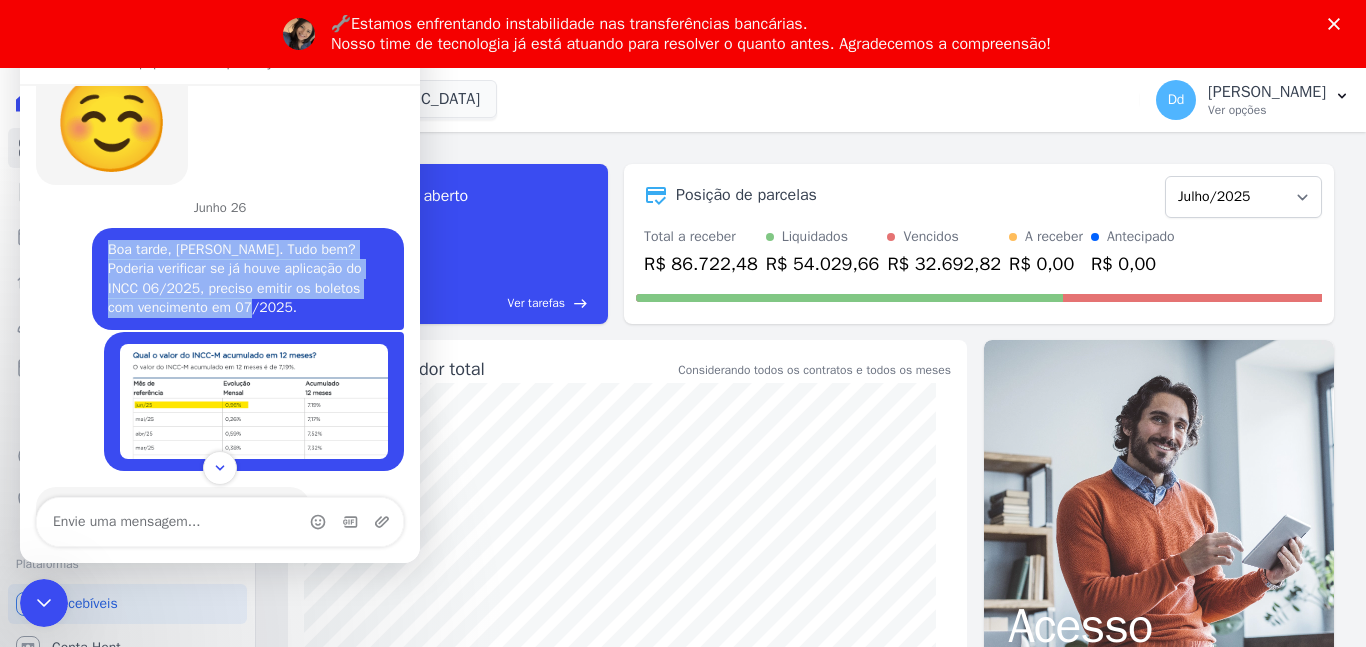 drag, startPoint x: 131, startPoint y: 210, endPoint x: 252, endPoint y: 250, distance: 127.440186 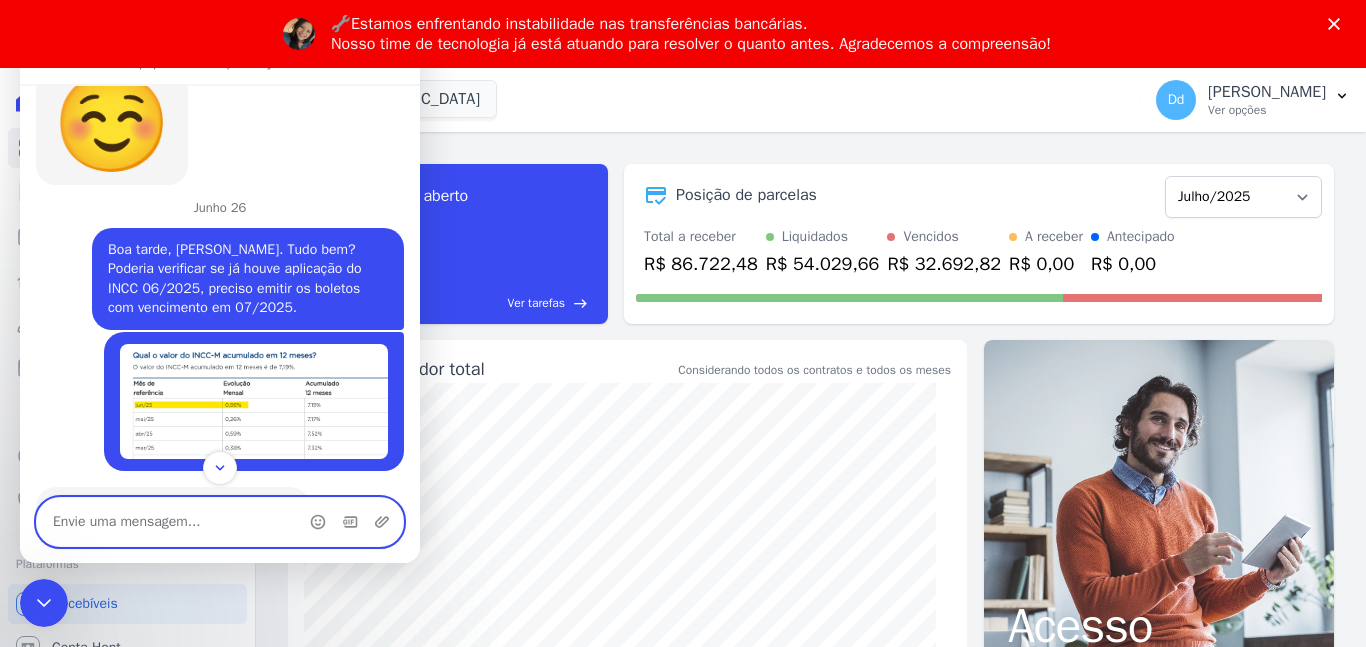 click at bounding box center [220, 522] 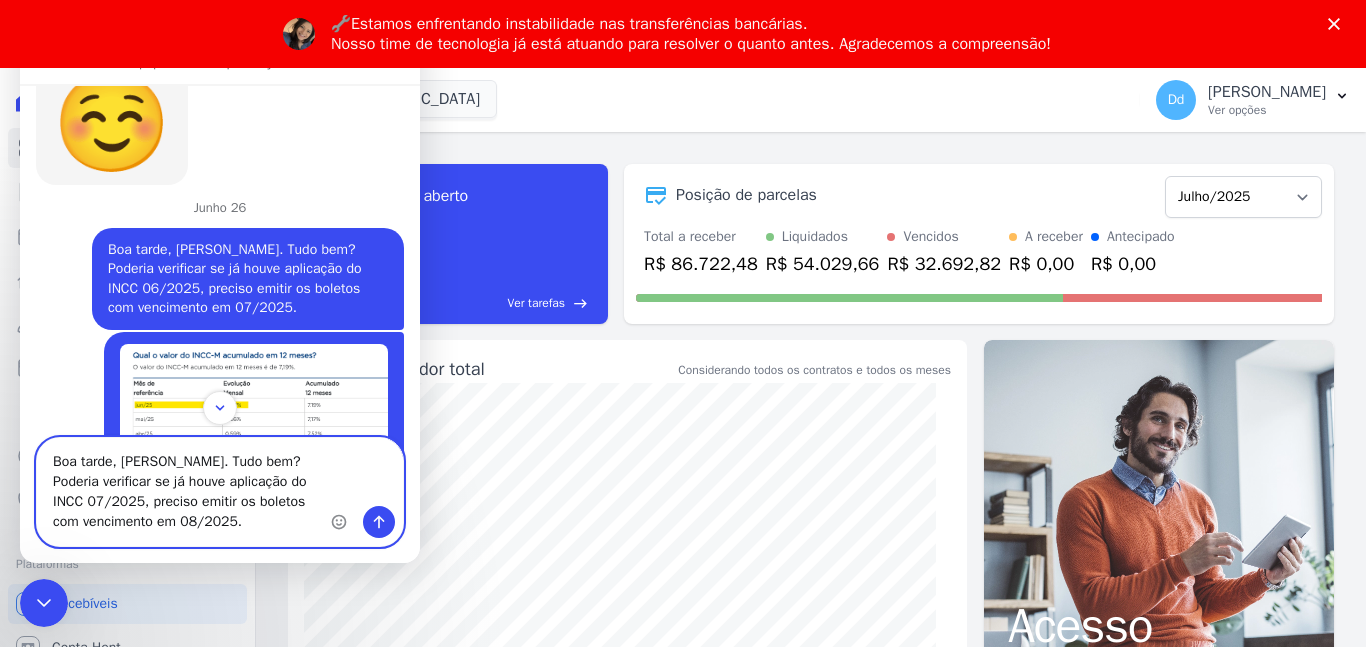 type on "Boa tarde, [PERSON_NAME]. Tudo bem? Poderia verificar se já houve aplicação do INCC 07/2025, preciso emitir os boletos com vencimento em 08/2025." 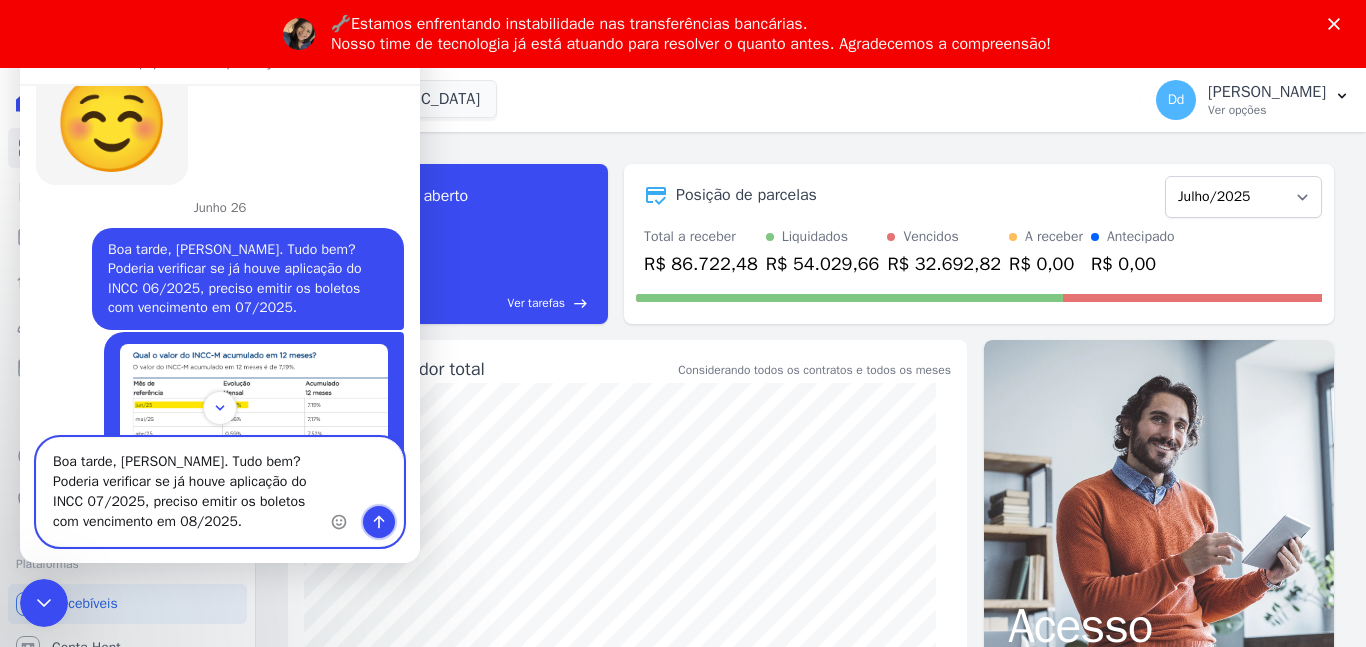 click 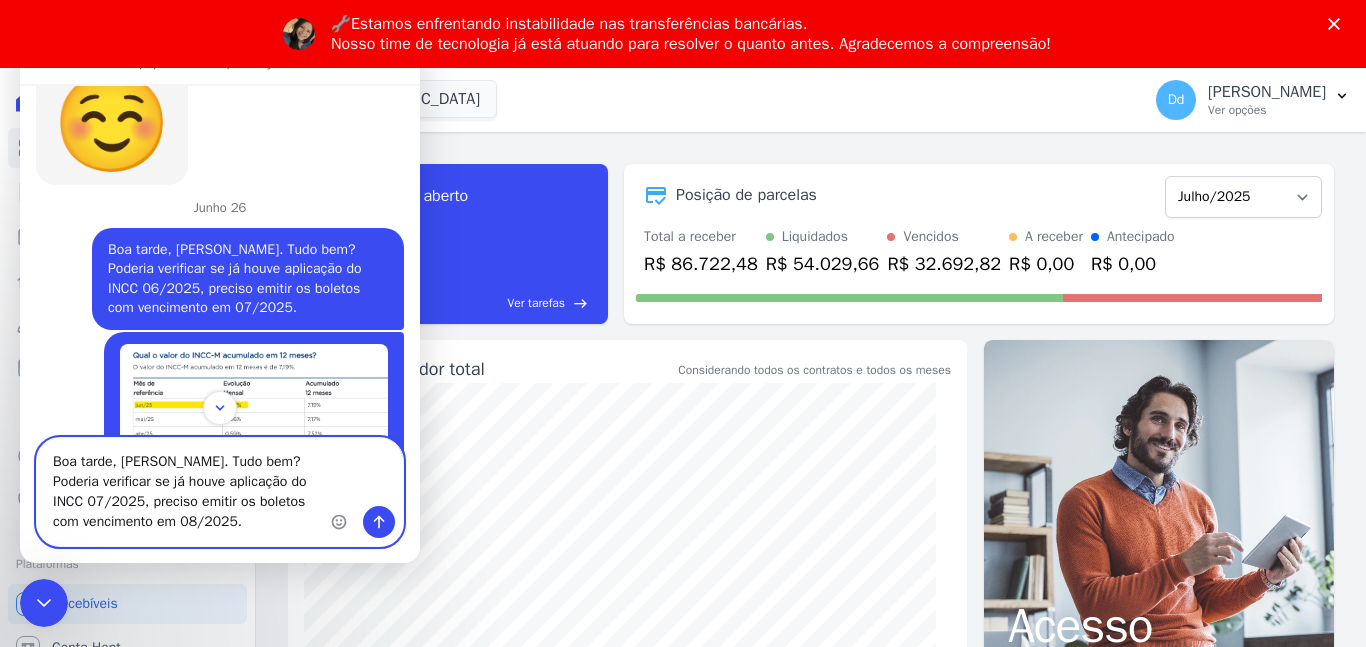 type 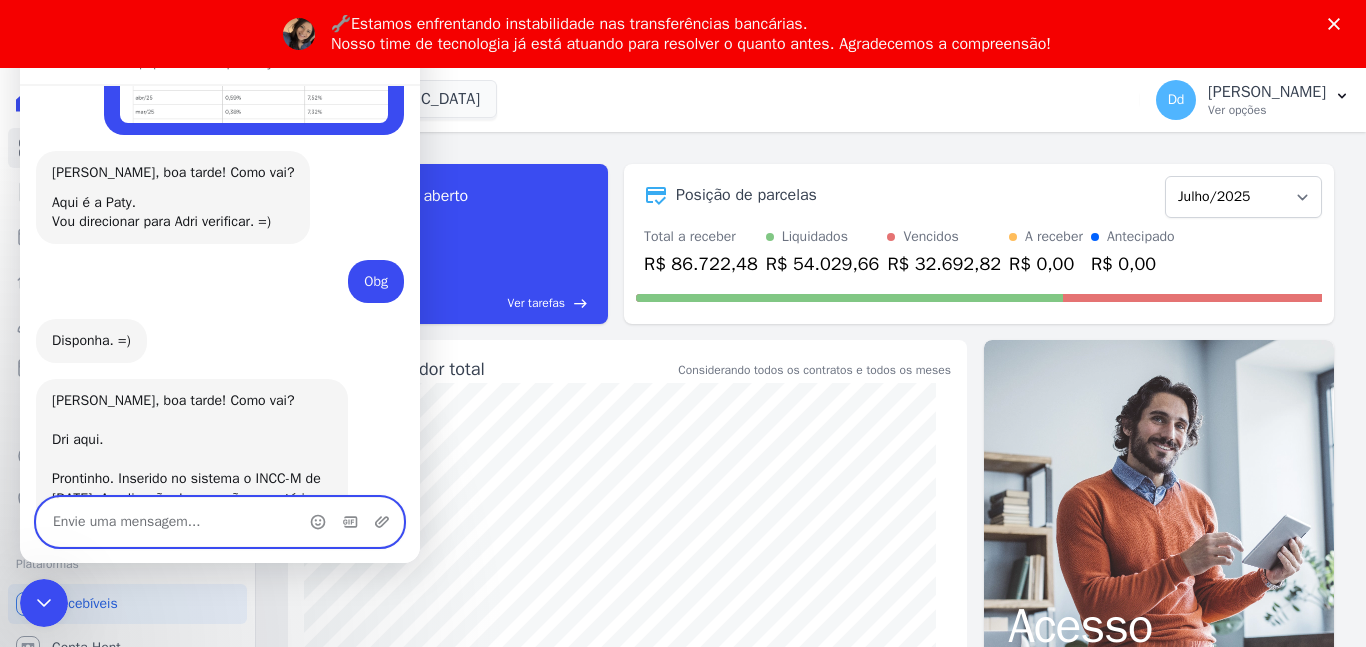 scroll, scrollTop: 5652, scrollLeft: 0, axis: vertical 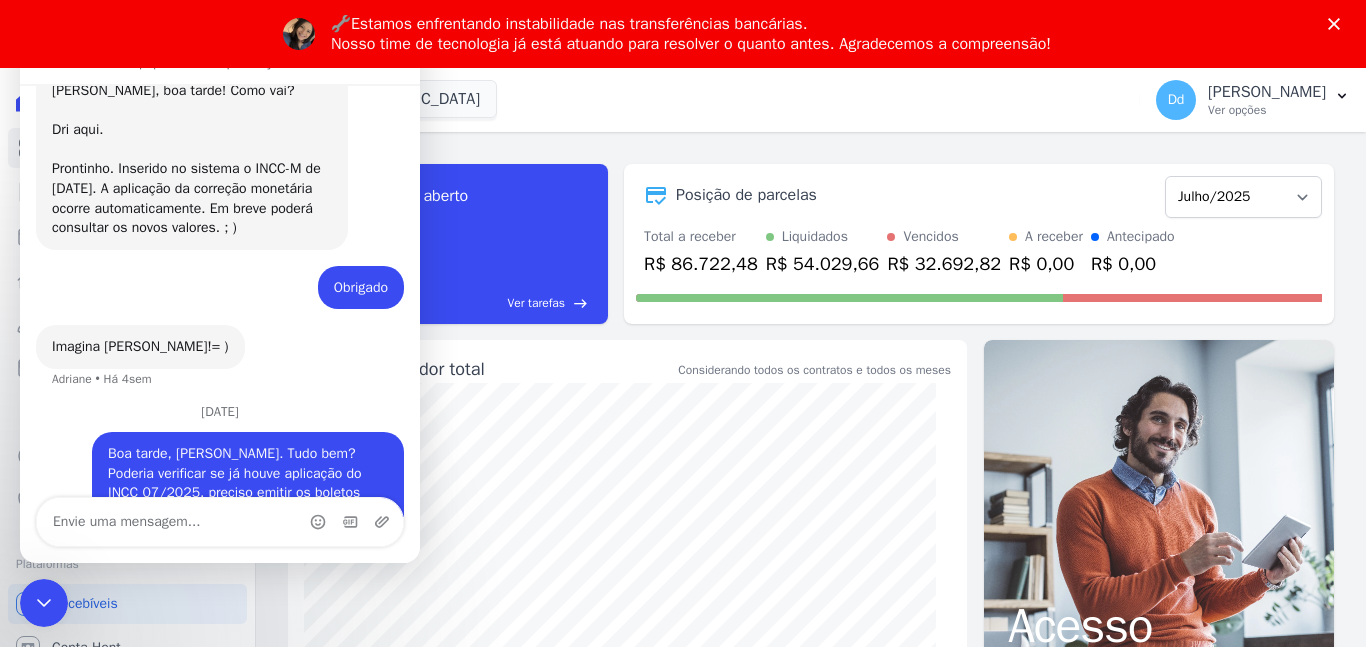 click at bounding box center (353, 522) 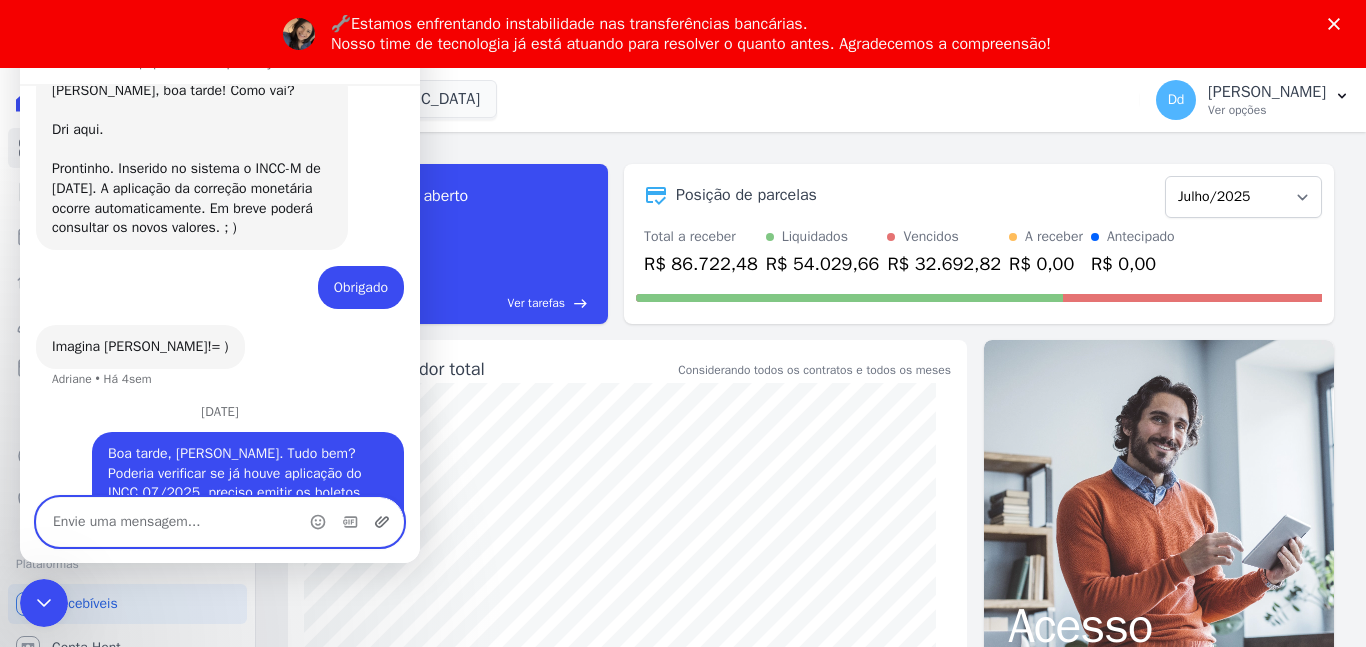 click 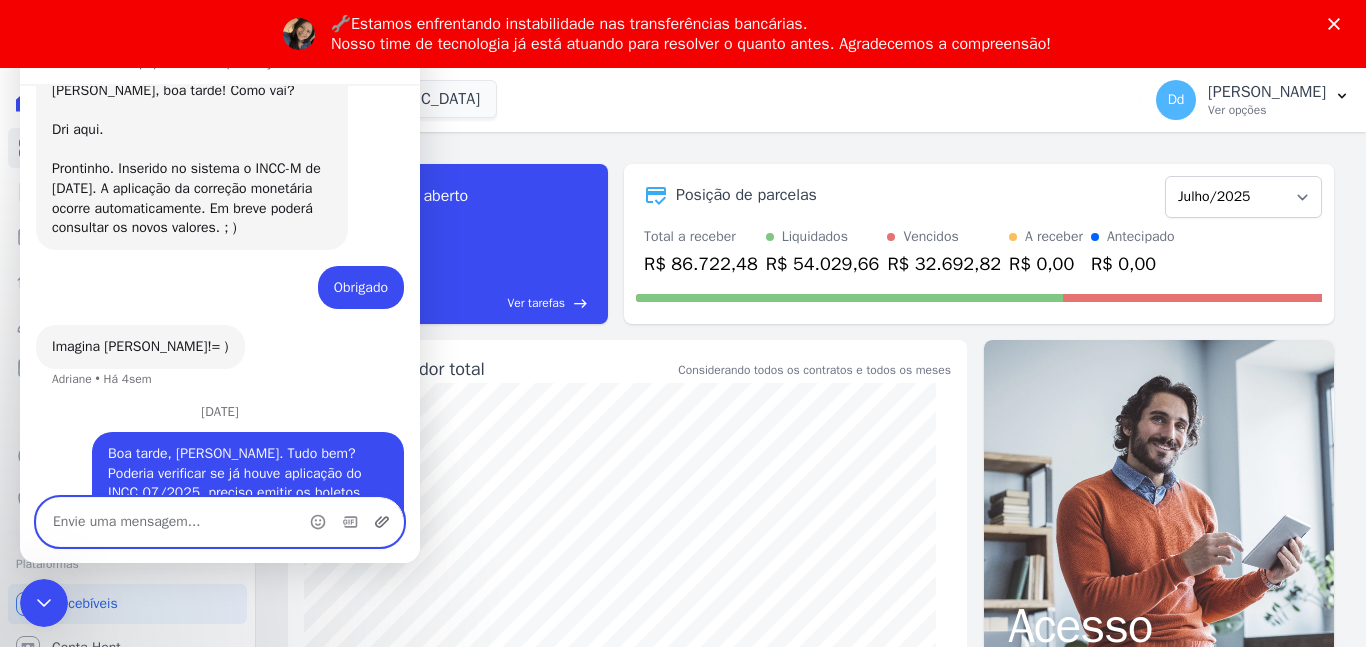 scroll, scrollTop: 5834, scrollLeft: 0, axis: vertical 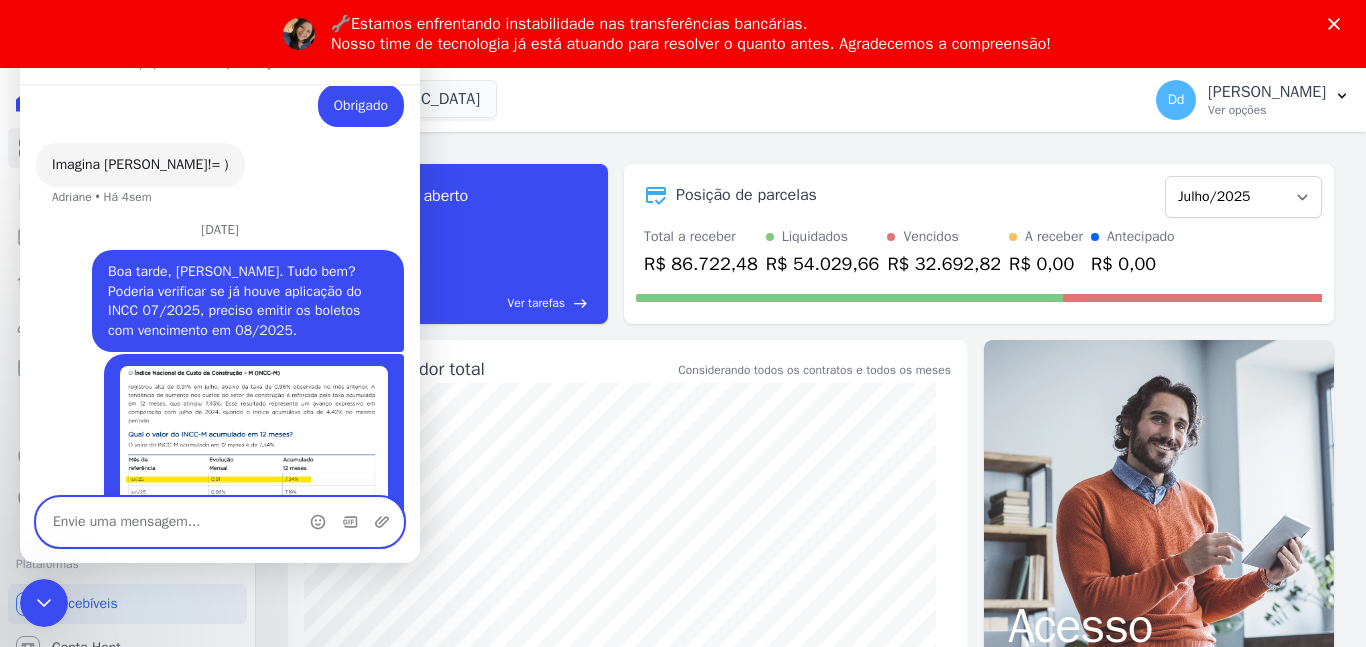 click at bounding box center (220, 522) 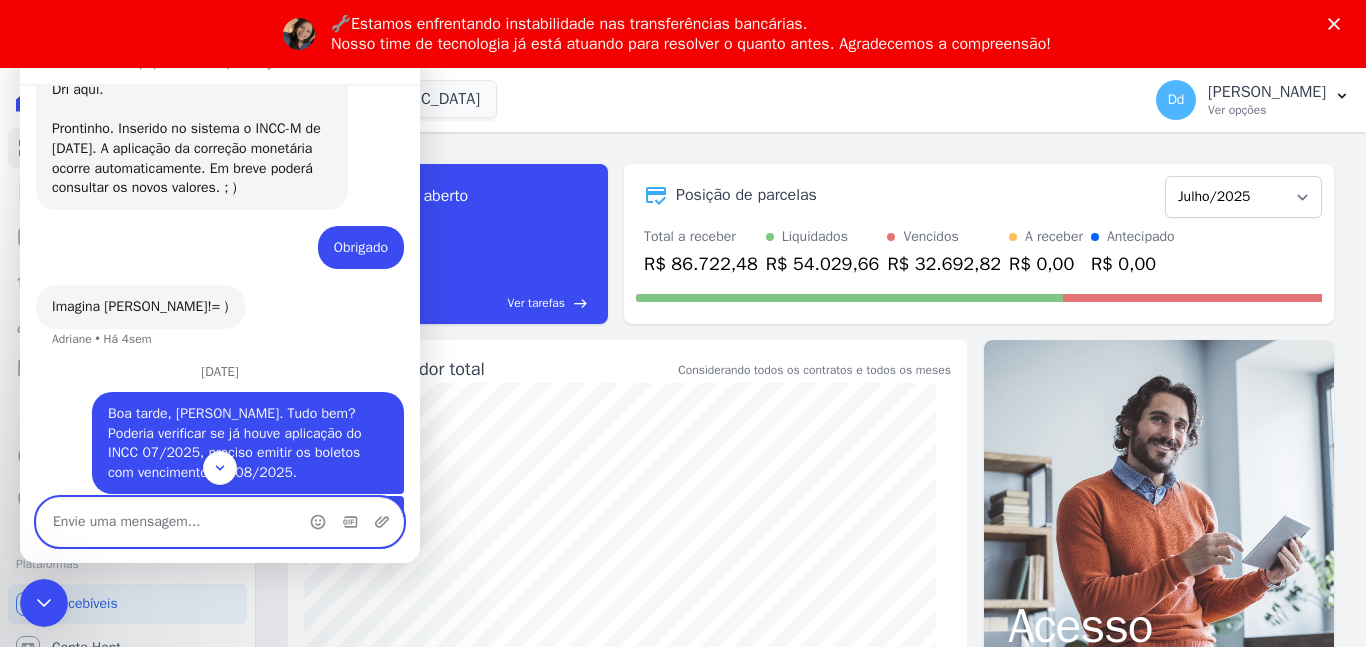 scroll, scrollTop: 5834, scrollLeft: 0, axis: vertical 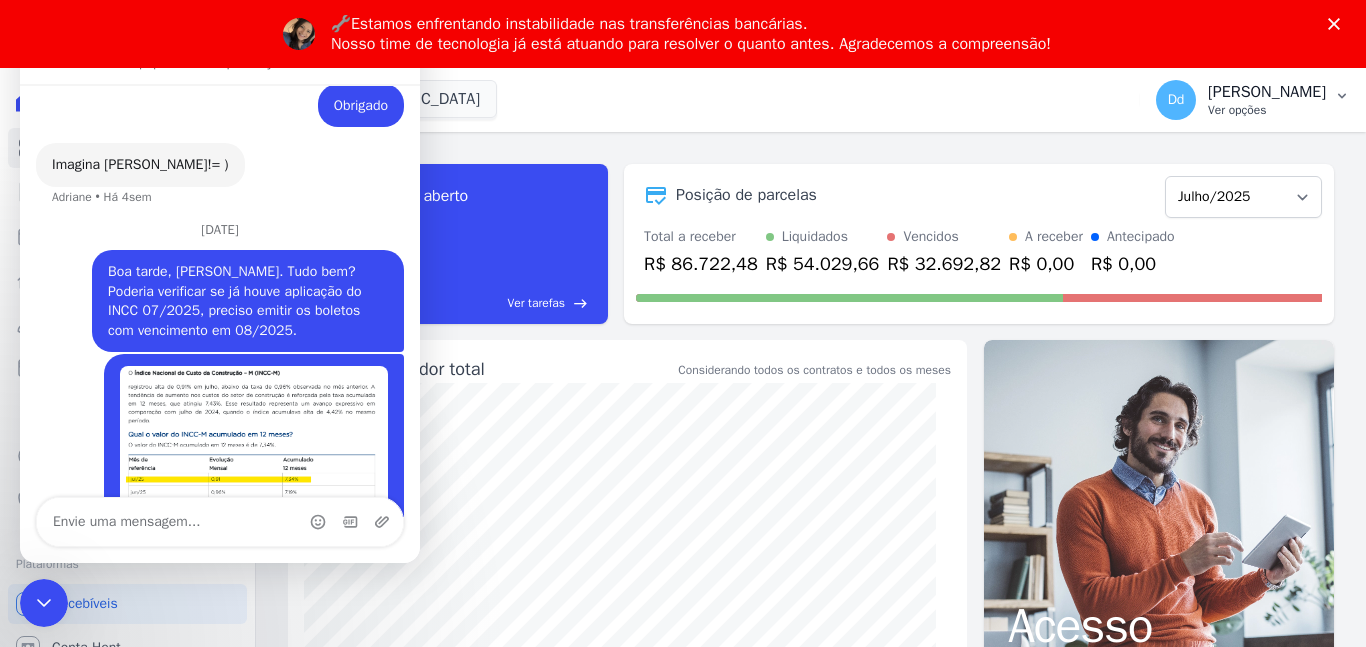 click on "Ver opções" at bounding box center (1267, 110) 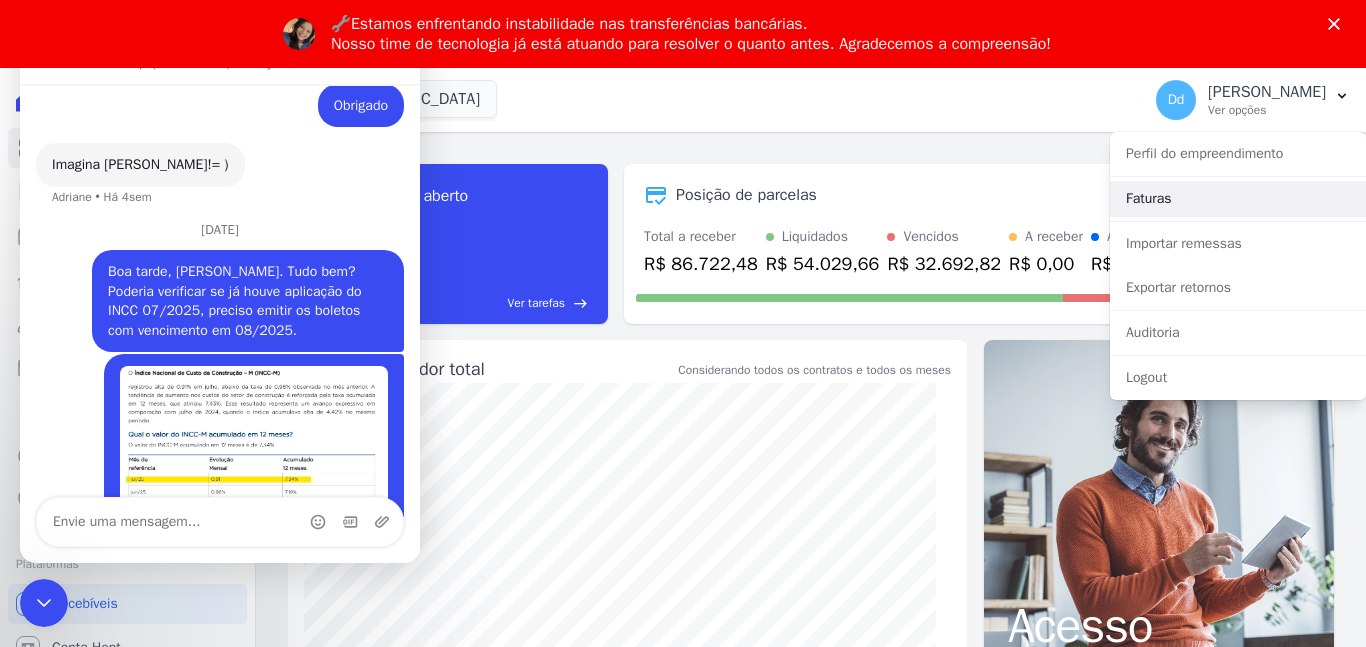 click on "Faturas" at bounding box center [1238, 199] 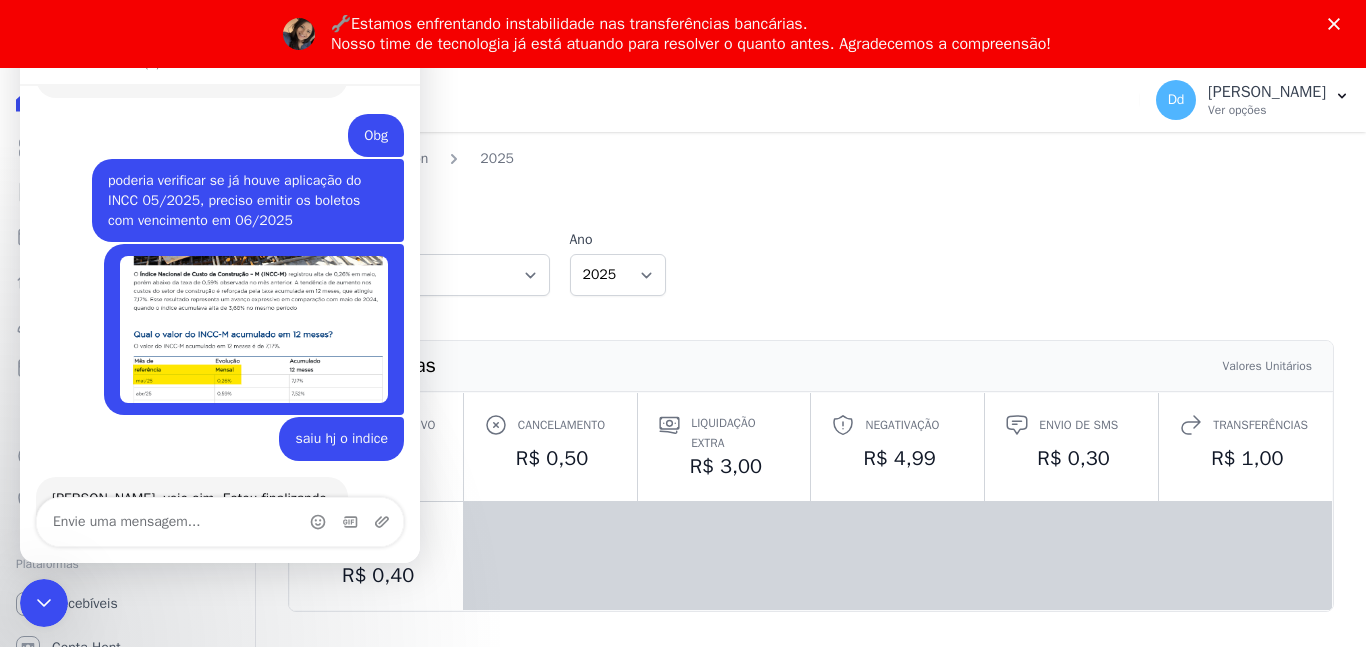 scroll, scrollTop: 0, scrollLeft: 0, axis: both 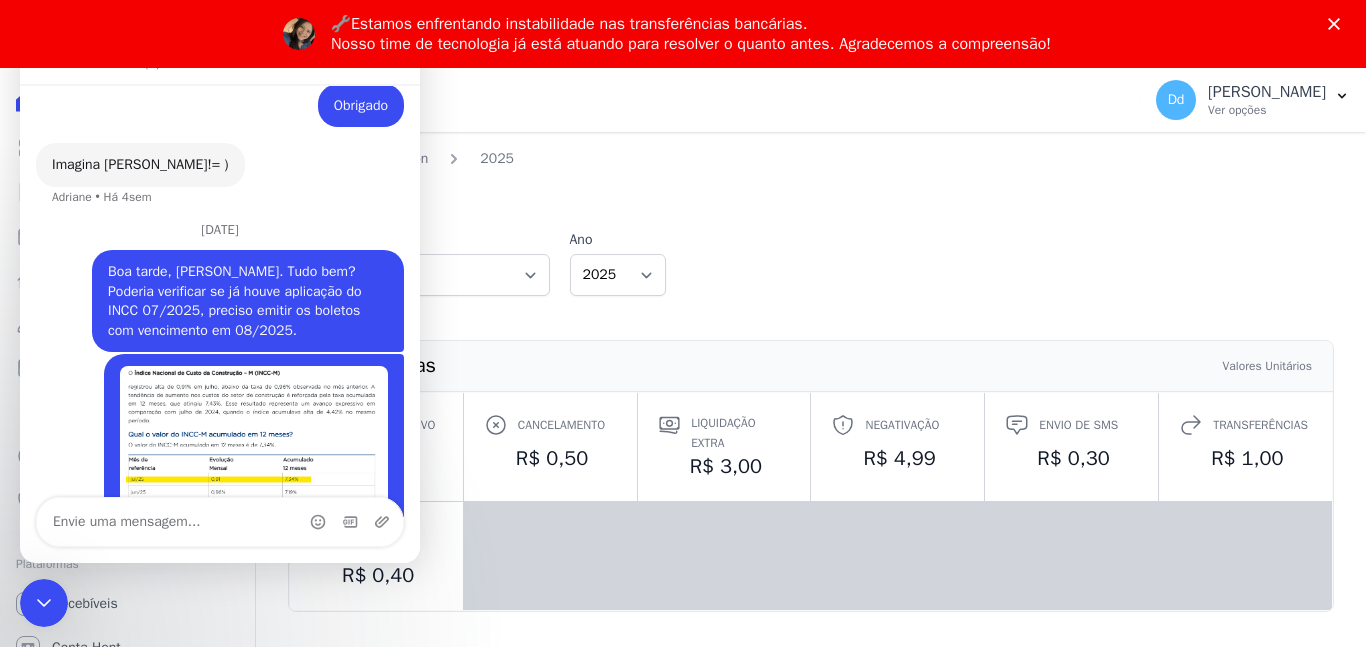 drag, startPoint x: 43, startPoint y: 617, endPoint x: 560, endPoint y: 1127, distance: 726.2155 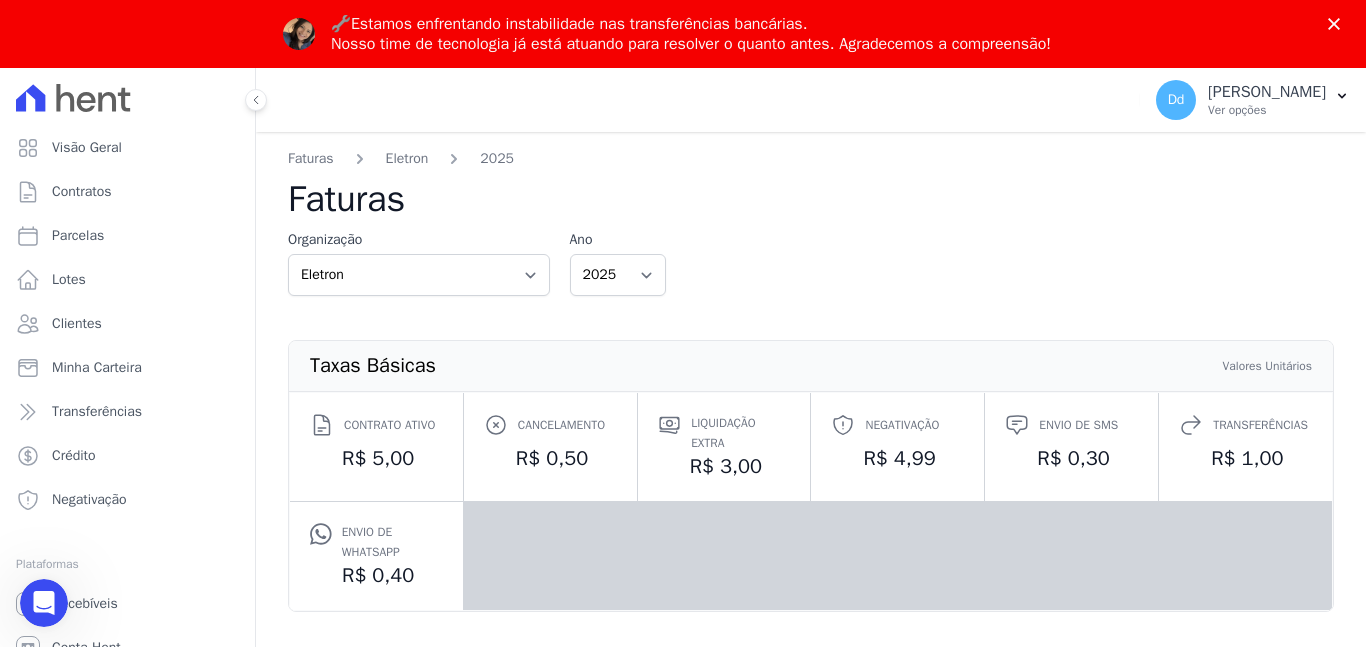 scroll, scrollTop: 0, scrollLeft: 0, axis: both 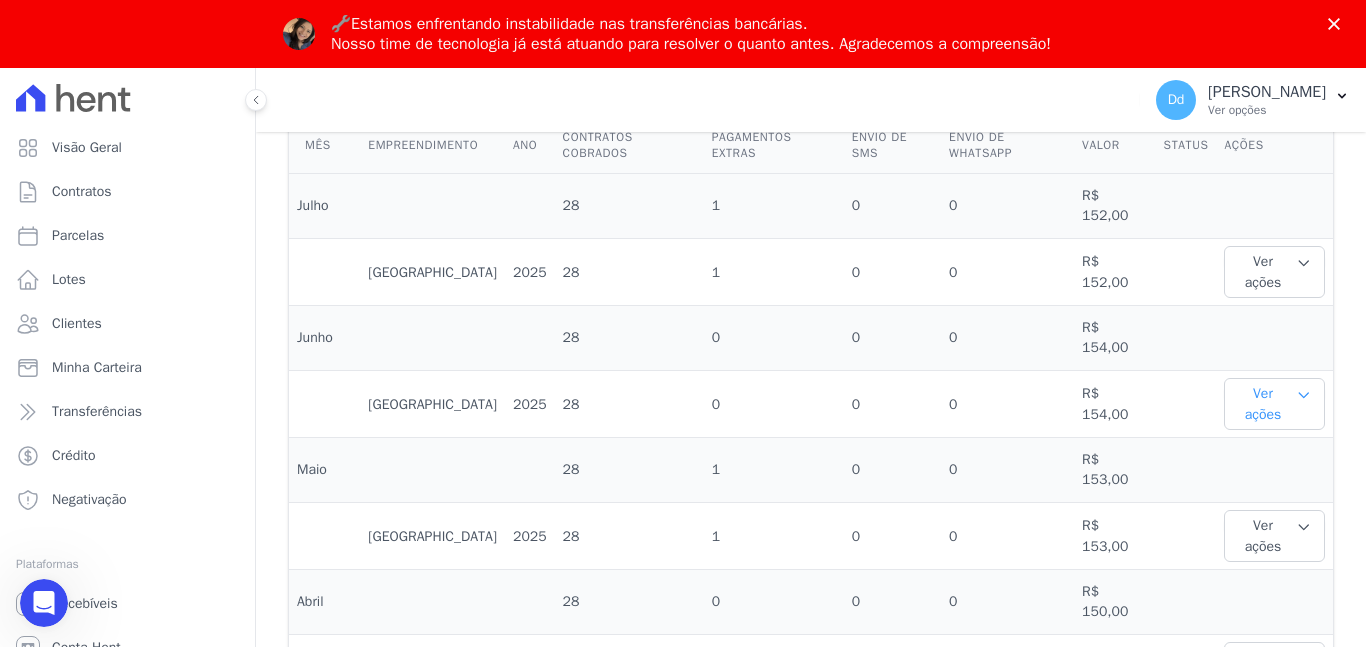 click on "Ver ações" at bounding box center (1274, 404) 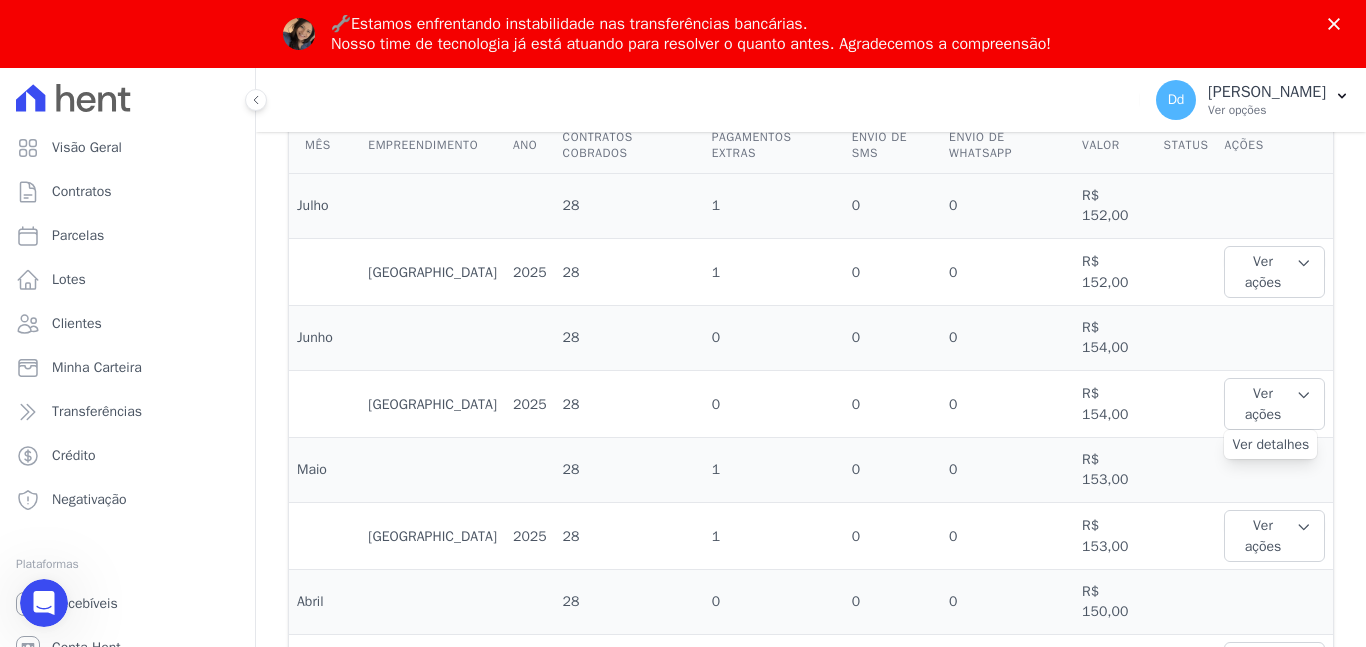 click on "Ver detalhes" at bounding box center (1270, 444) 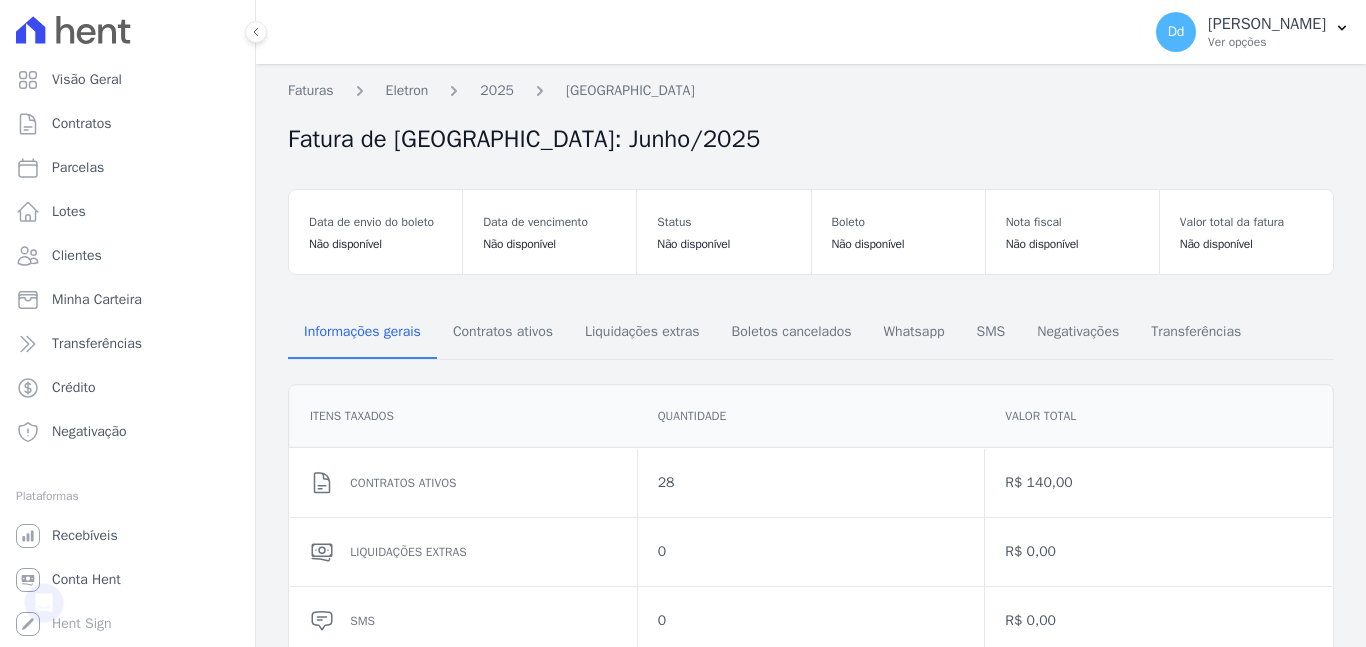 scroll, scrollTop: 0, scrollLeft: 0, axis: both 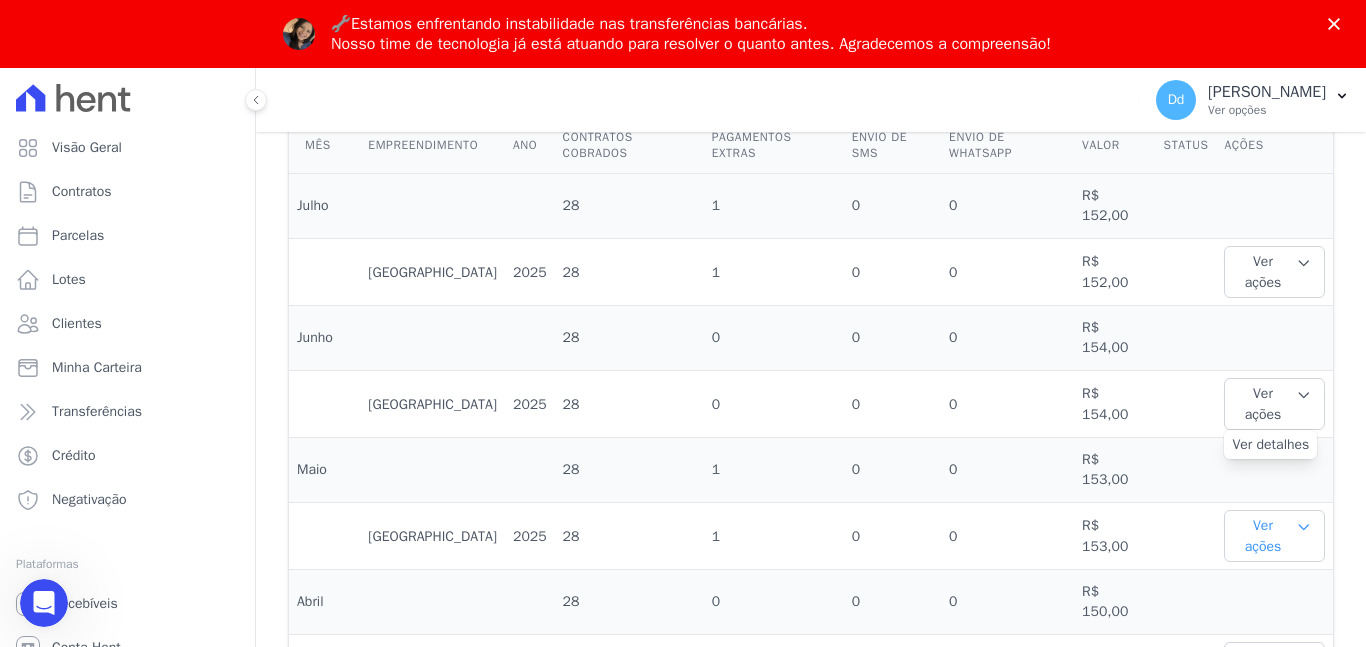 click on "Ver ações" at bounding box center [1274, 536] 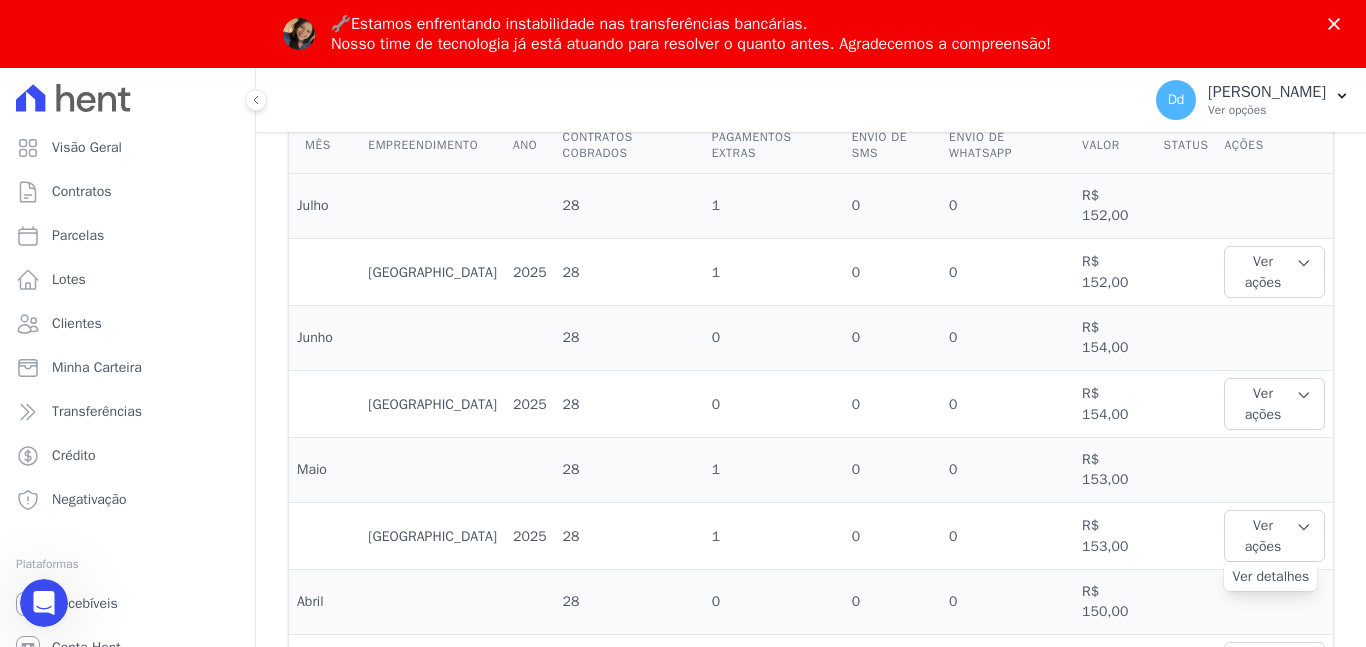 click on "Ver detalhes" at bounding box center [1270, 576] 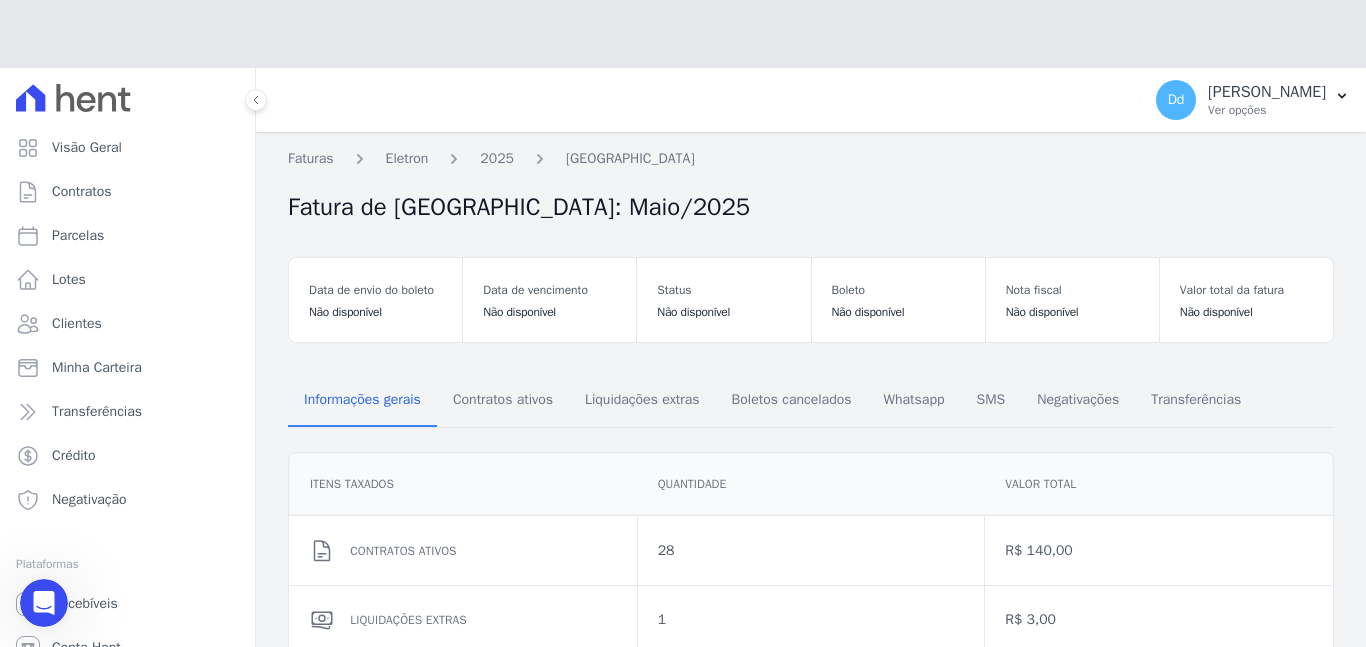 scroll, scrollTop: 0, scrollLeft: 0, axis: both 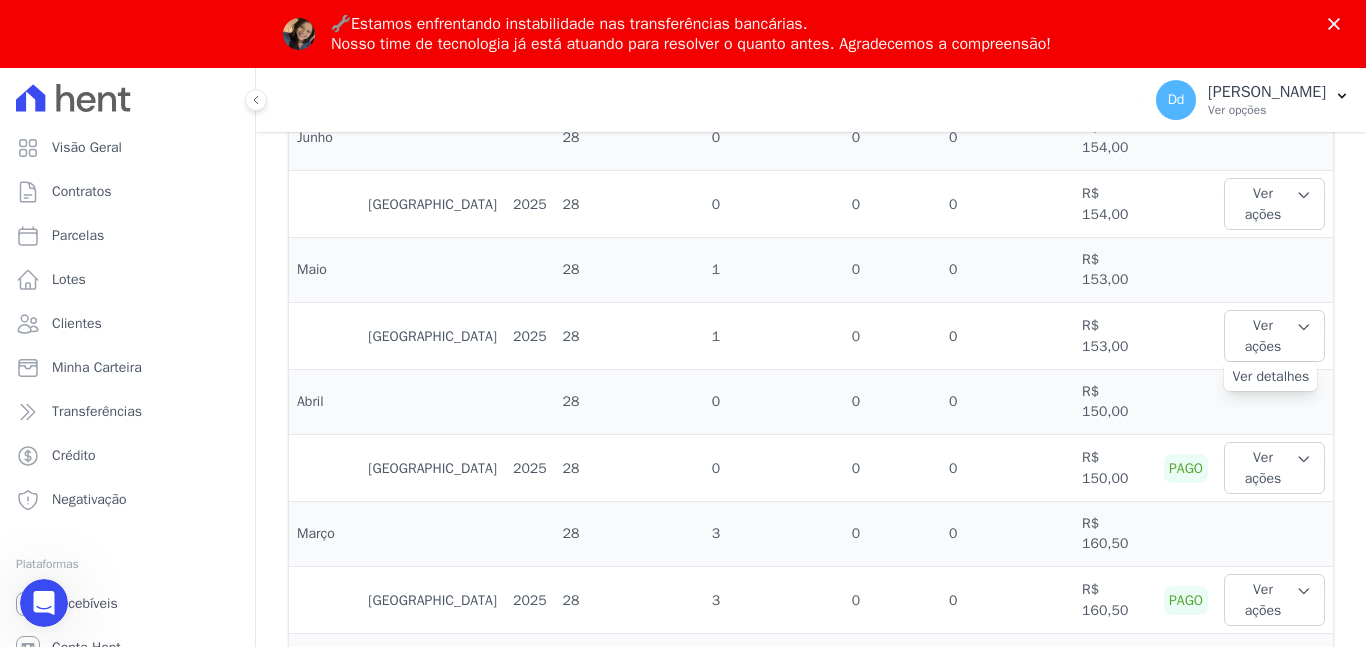 click on "Mês
Empreendimento
Ano
Contratos cobrados
Pagamentos extras
Envio de SMS
Envio de Whatsapp
[GEOGRAPHIC_DATA]
Status
Ações
[DATE]
1" at bounding box center (811, 407) 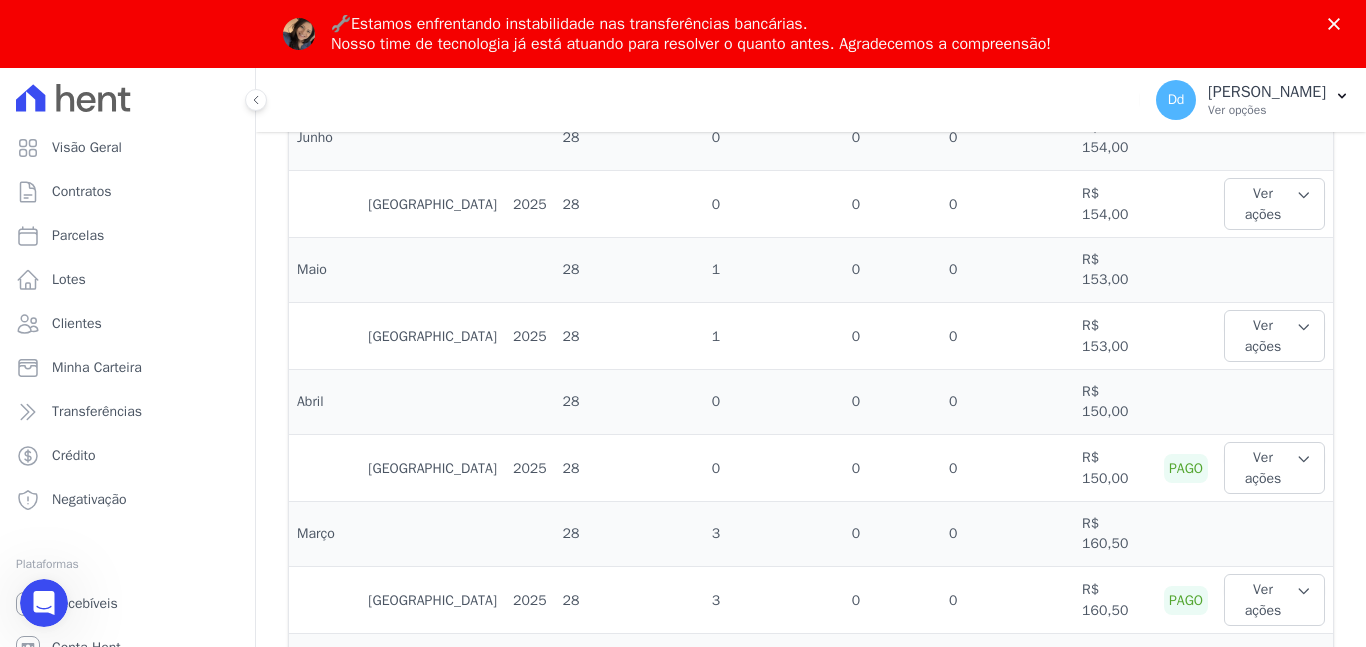 click 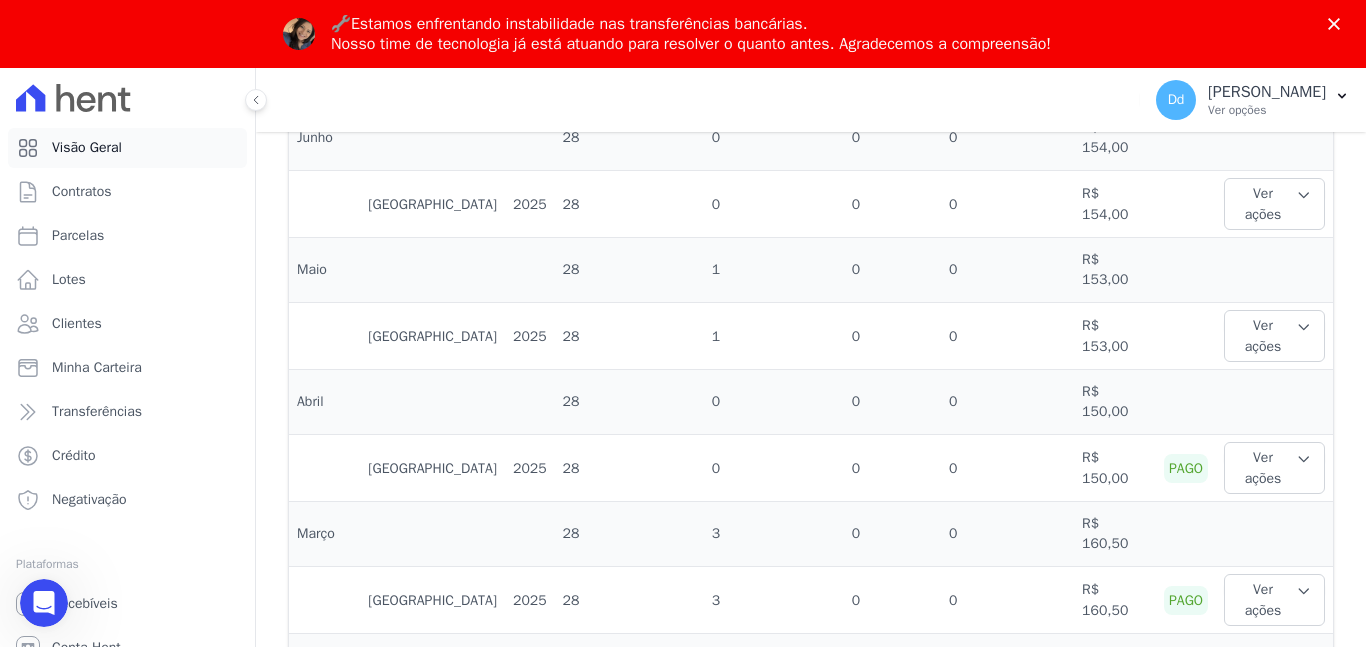click on "Visão Geral" at bounding box center [87, 148] 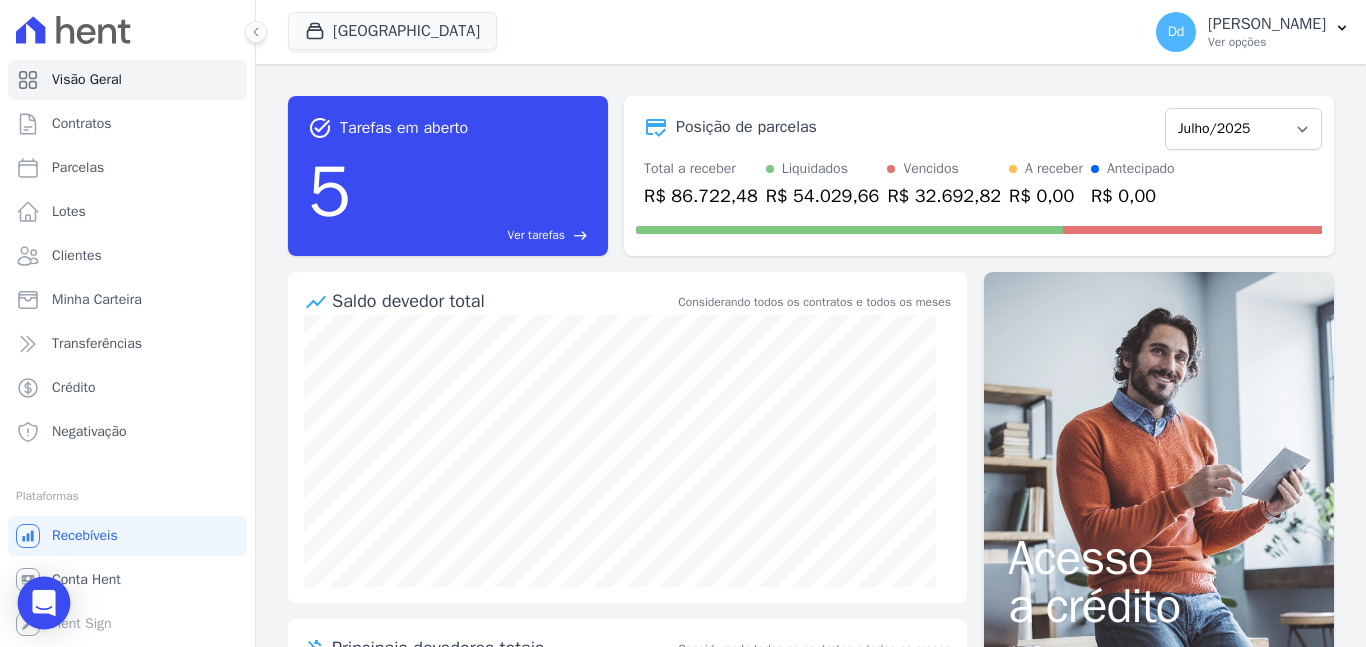 click at bounding box center [44, 603] 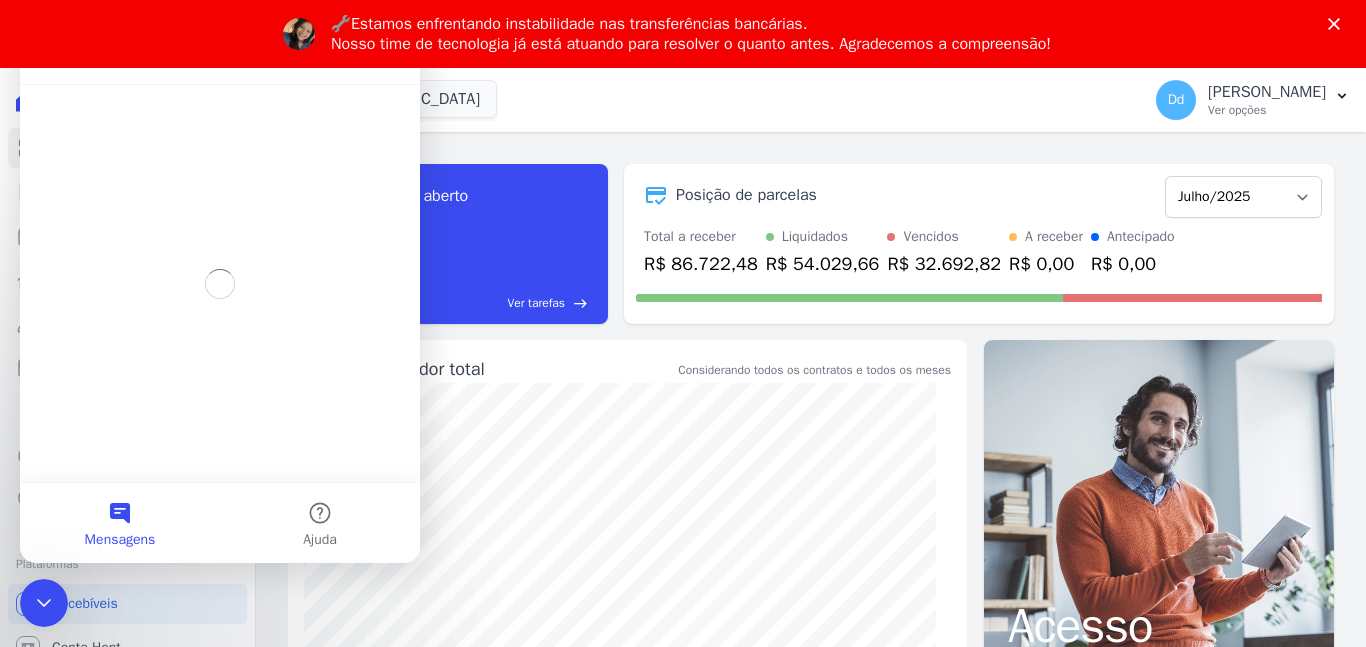 scroll, scrollTop: 0, scrollLeft: 0, axis: both 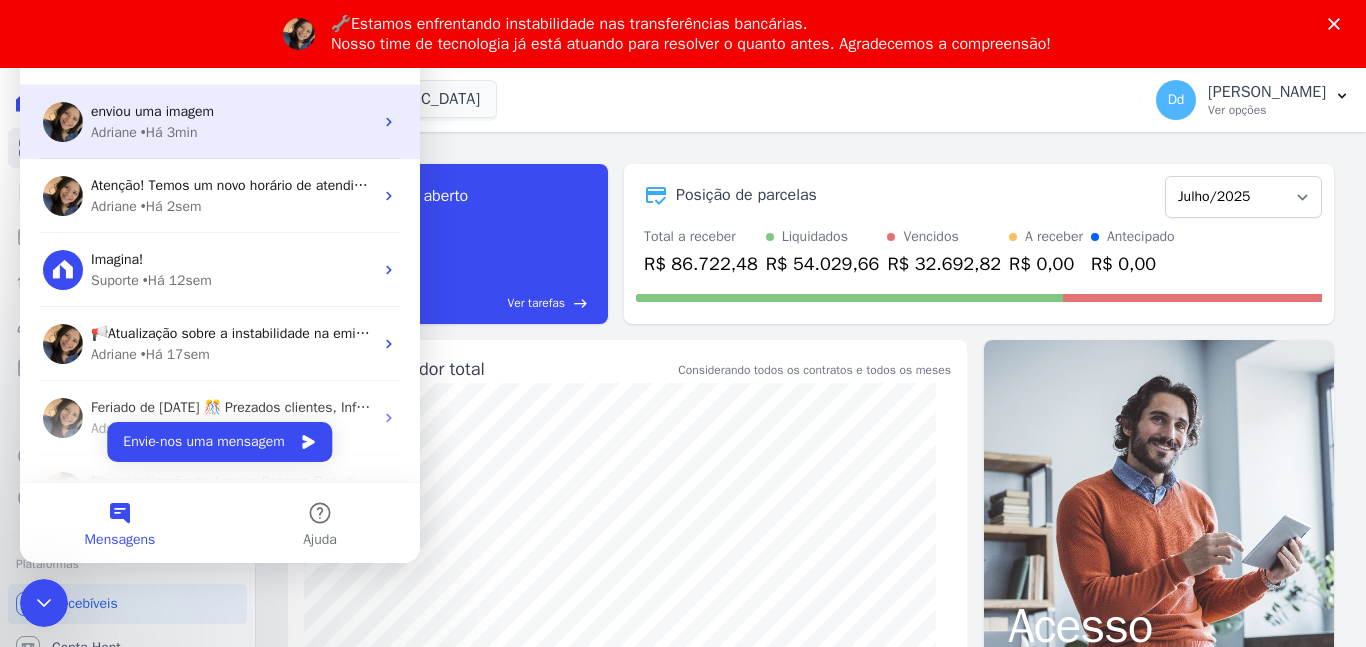 click on "Adriane •  Há 3min" at bounding box center [232, 132] 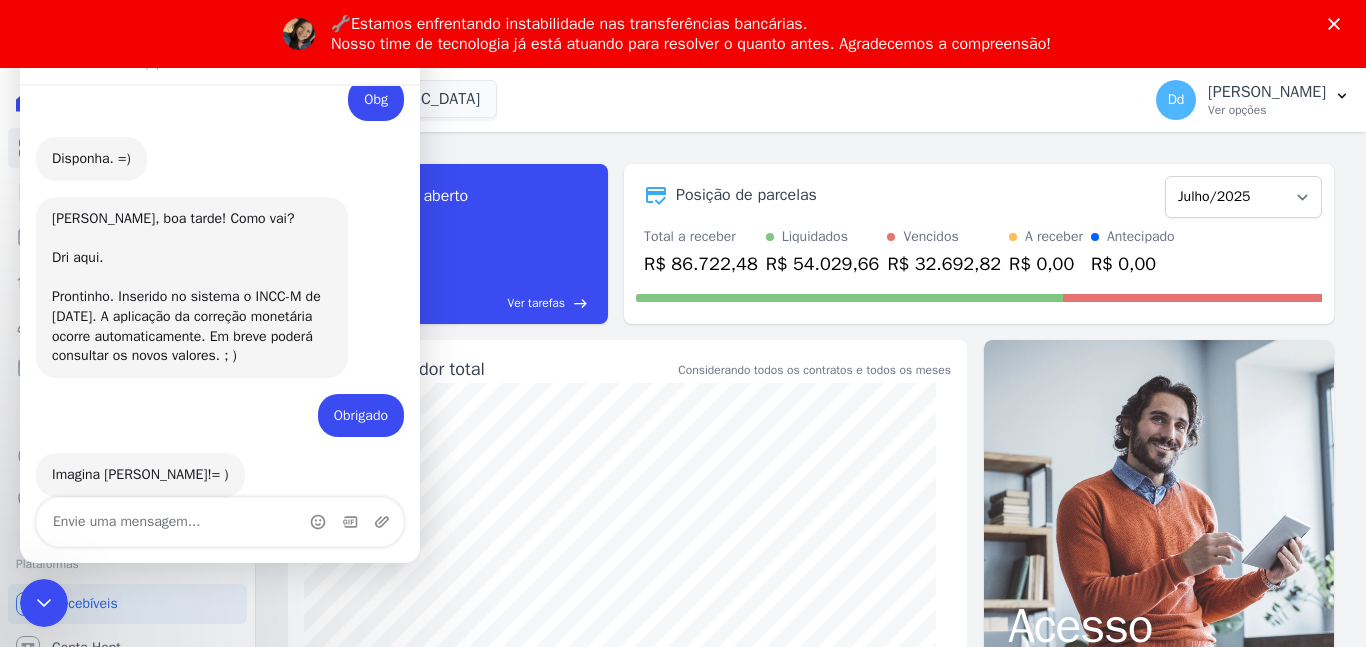 scroll, scrollTop: 5834, scrollLeft: 0, axis: vertical 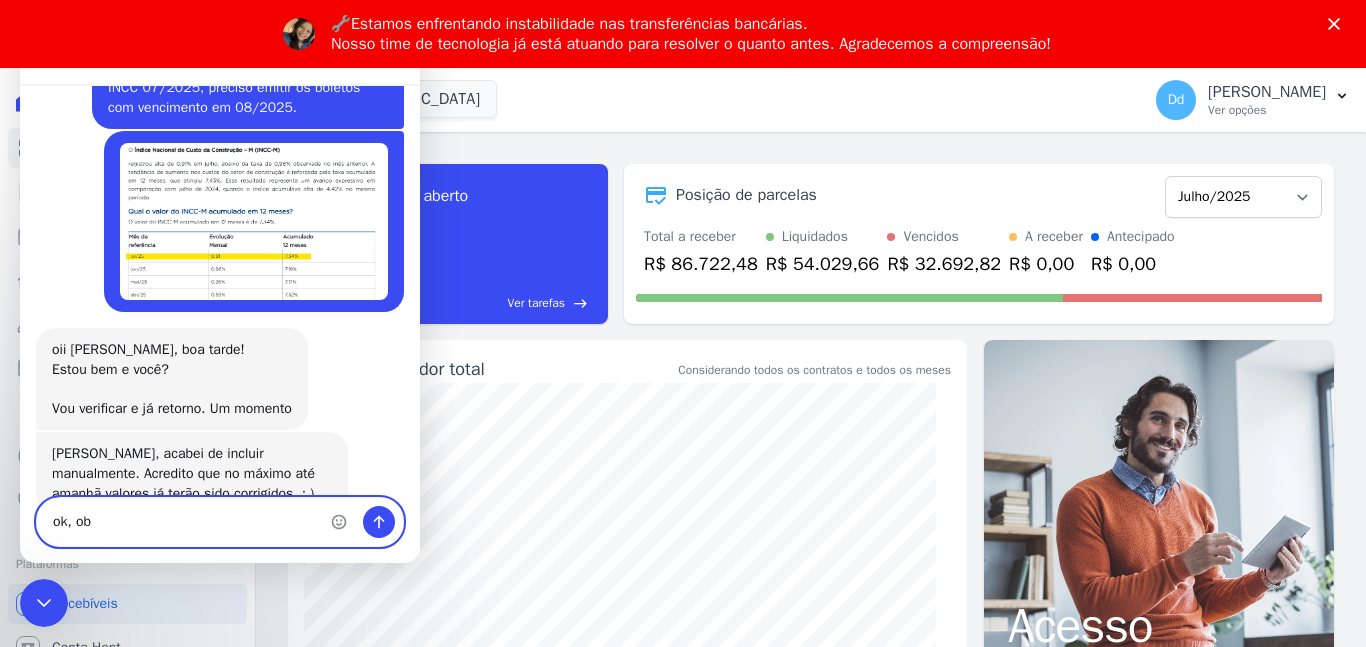 type on "ok, obg" 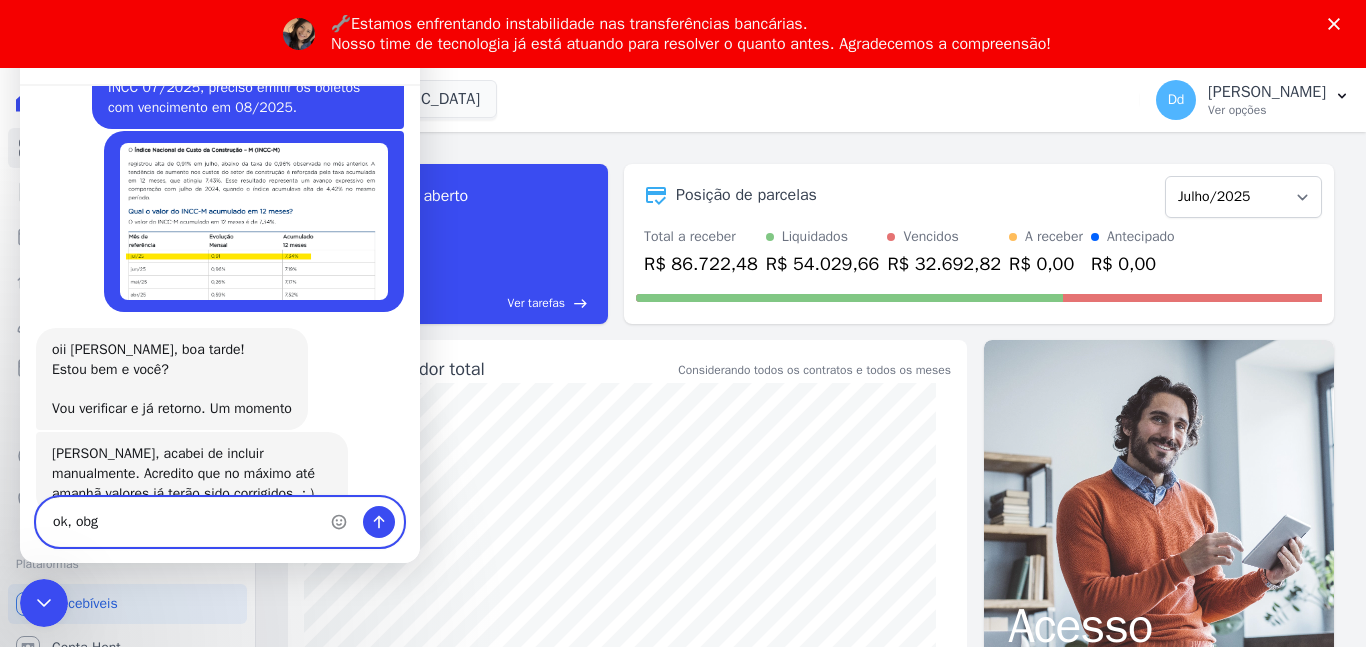 type 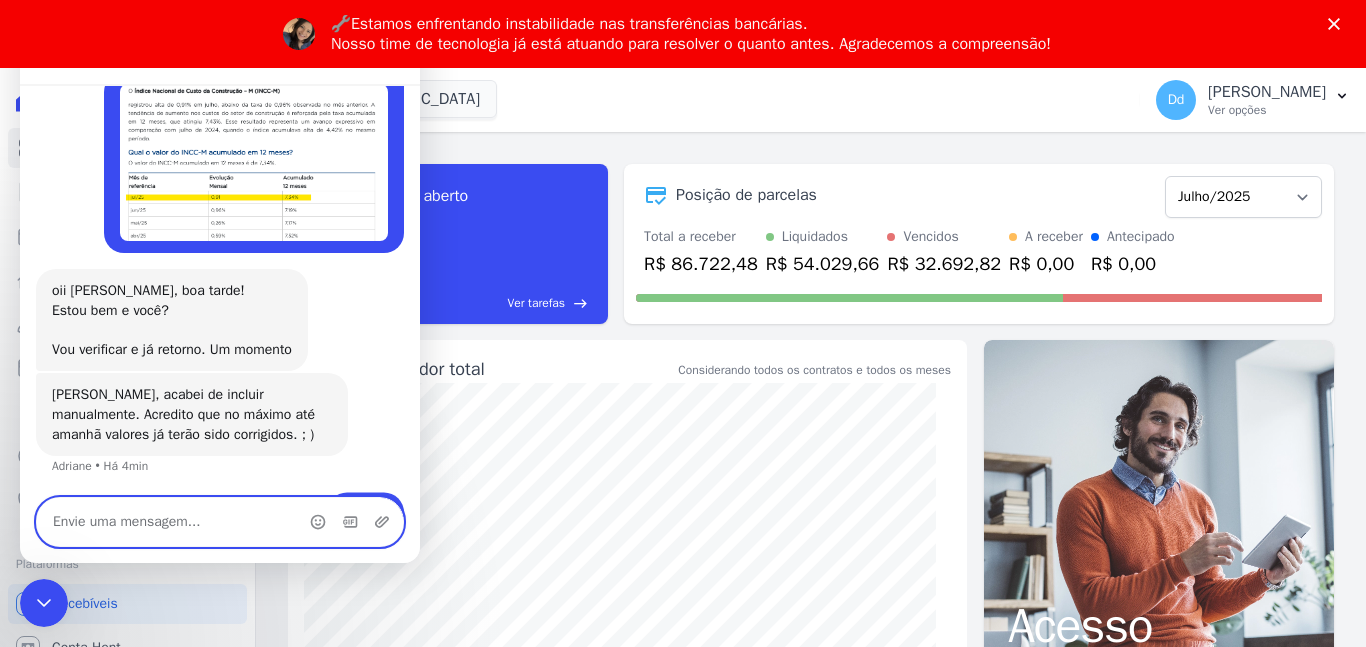 scroll, scrollTop: 6097, scrollLeft: 0, axis: vertical 